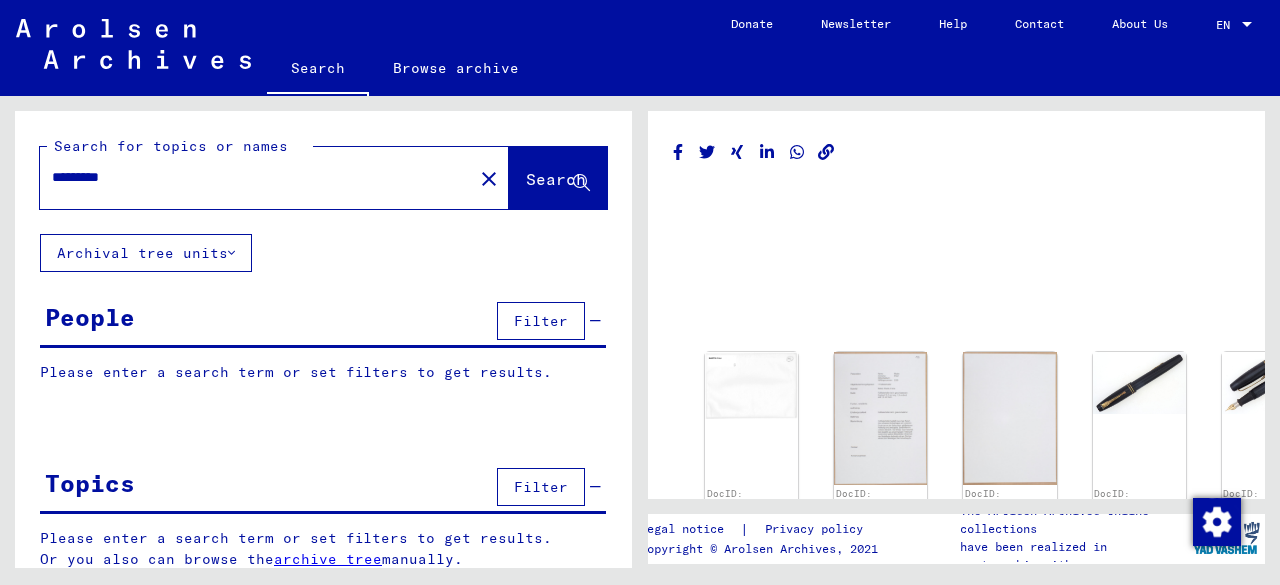 scroll, scrollTop: 0, scrollLeft: 0, axis: both 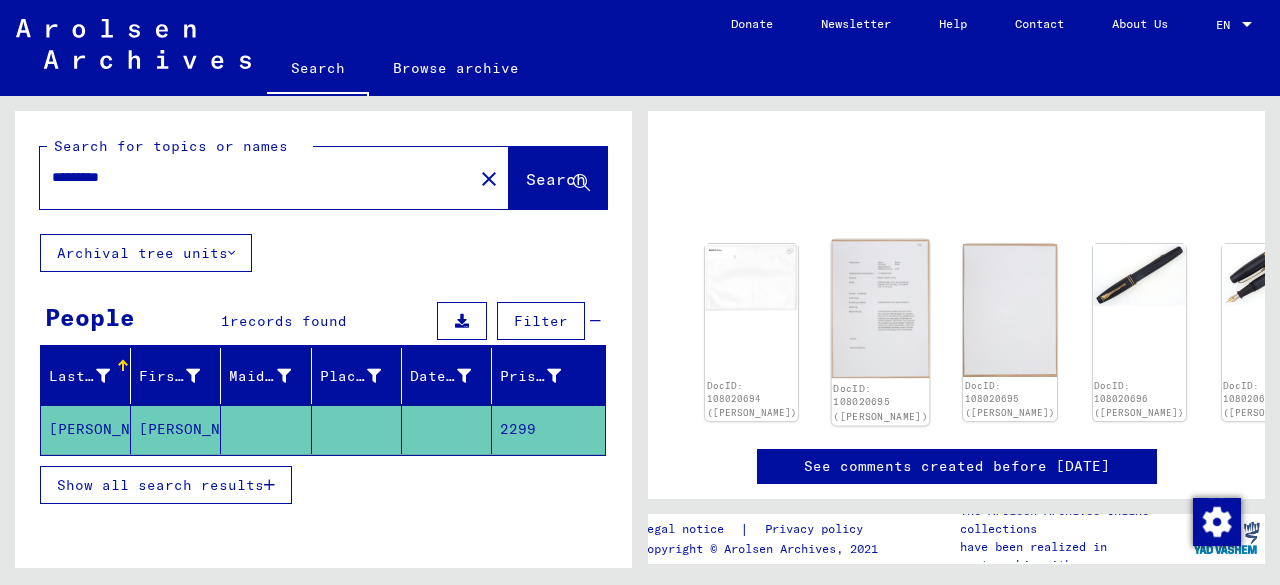 click 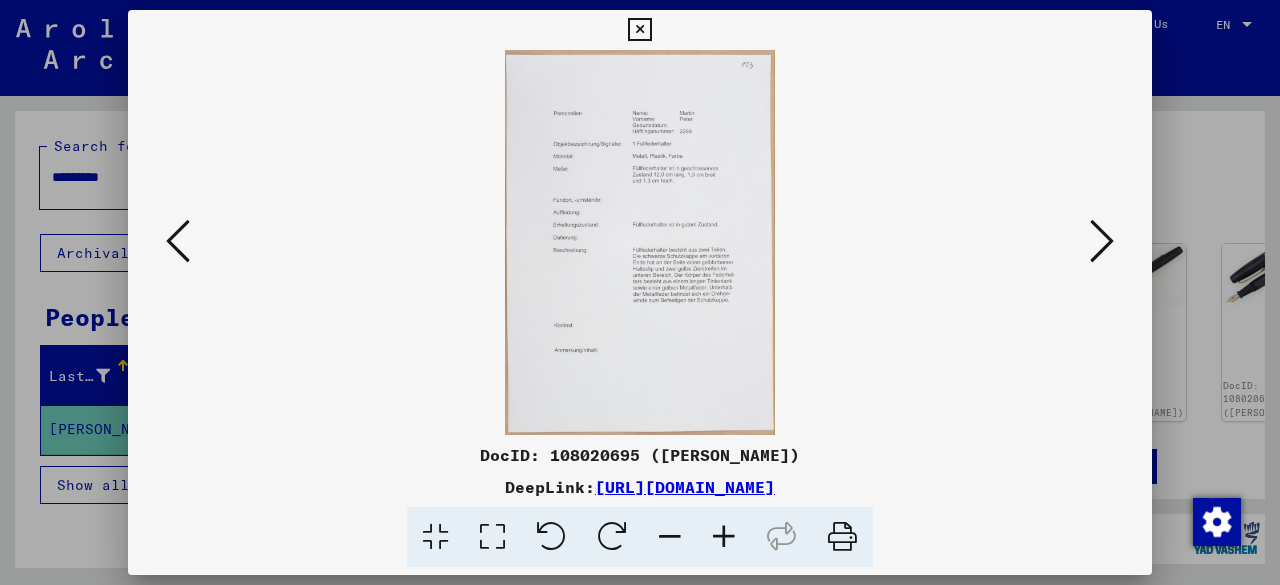click at bounding box center (1102, 241) 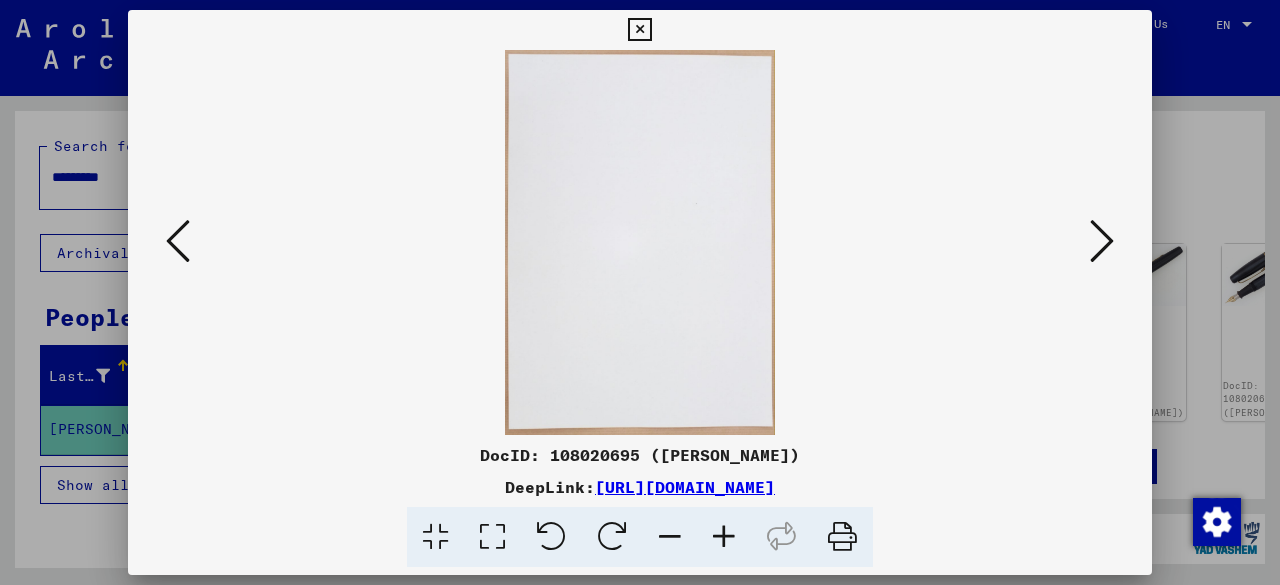 click at bounding box center [1102, 241] 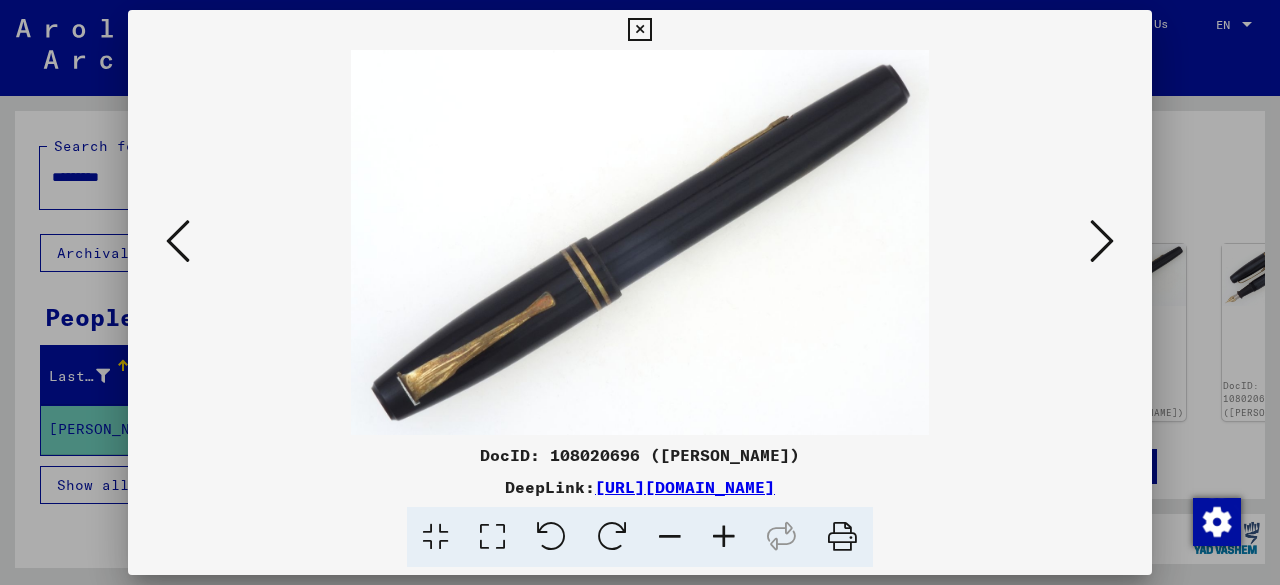 click at bounding box center (1102, 241) 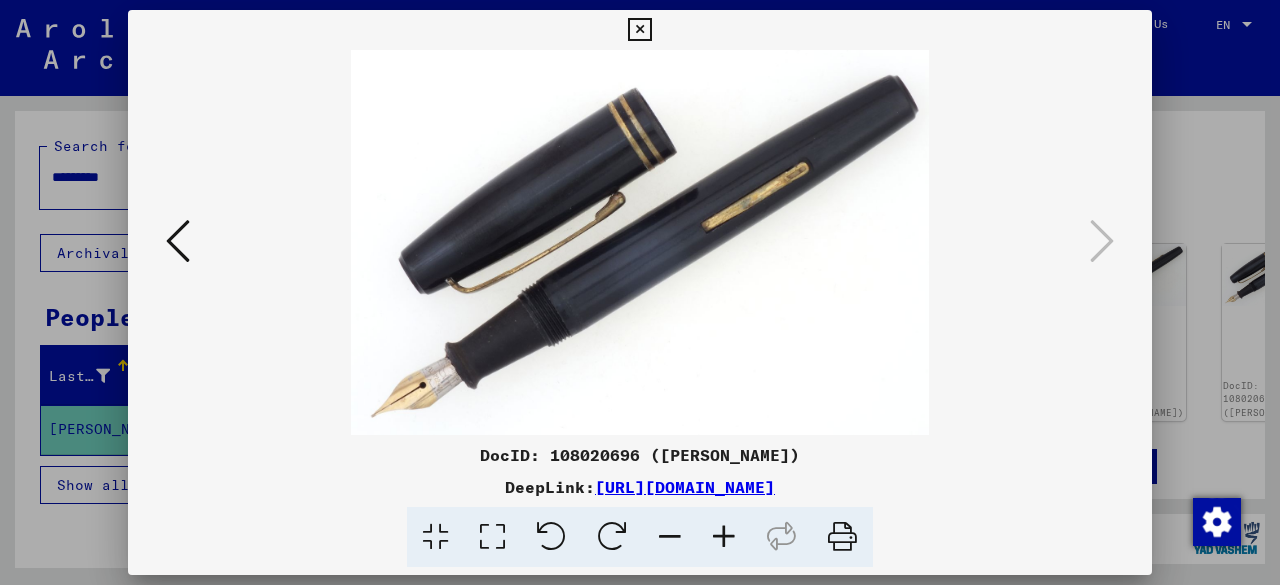 click at bounding box center (178, 242) 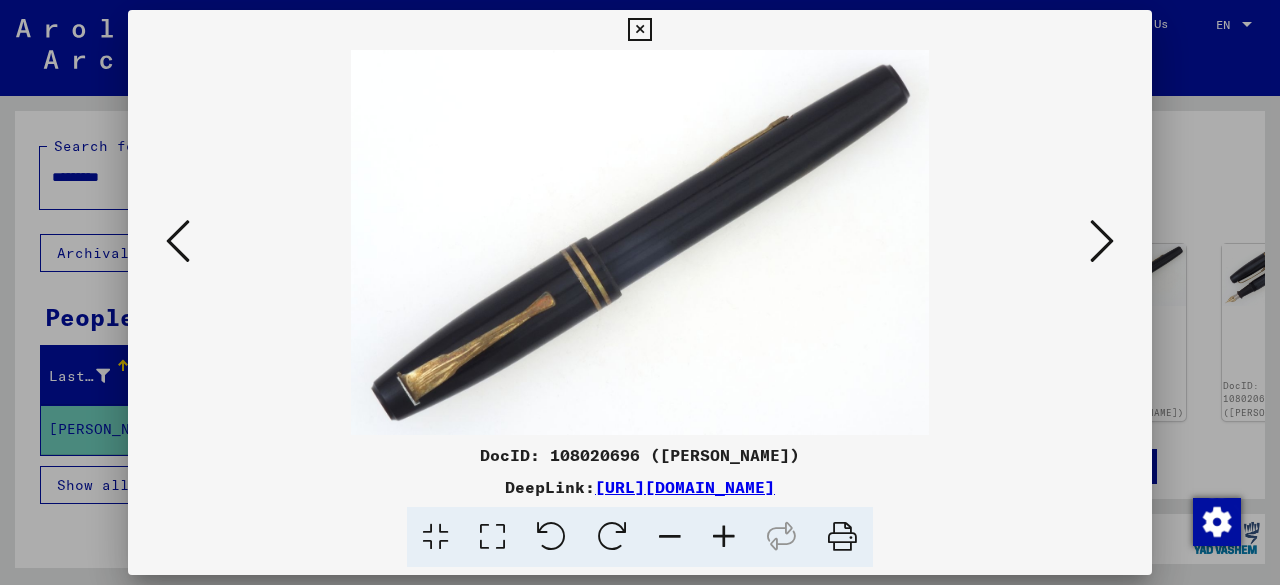 click at bounding box center [178, 242] 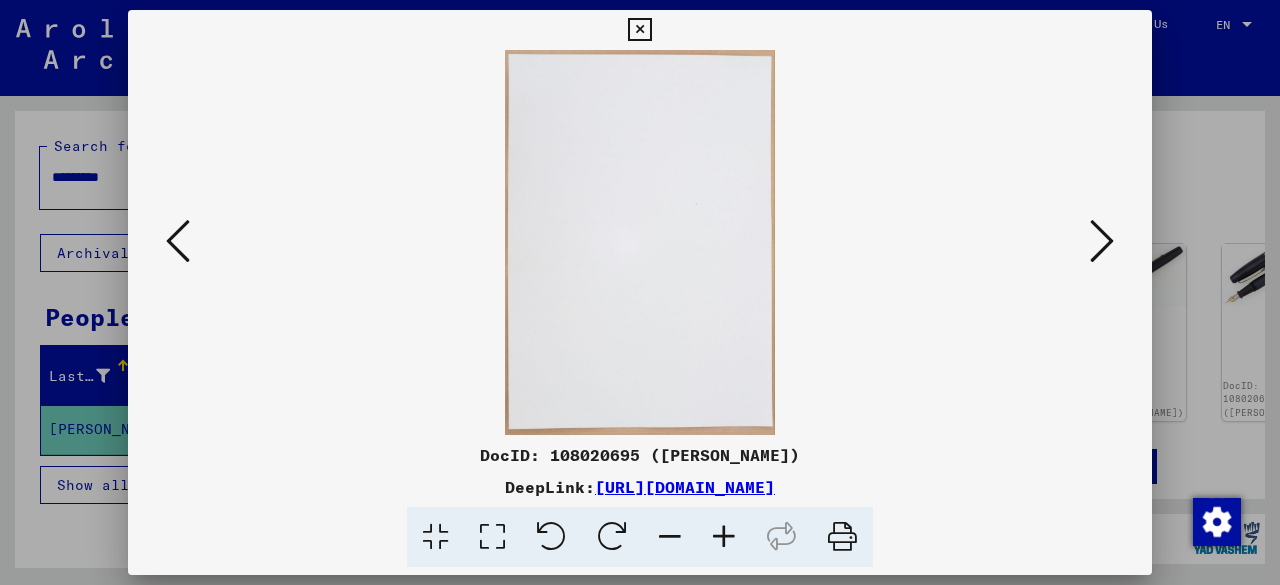 click at bounding box center (178, 242) 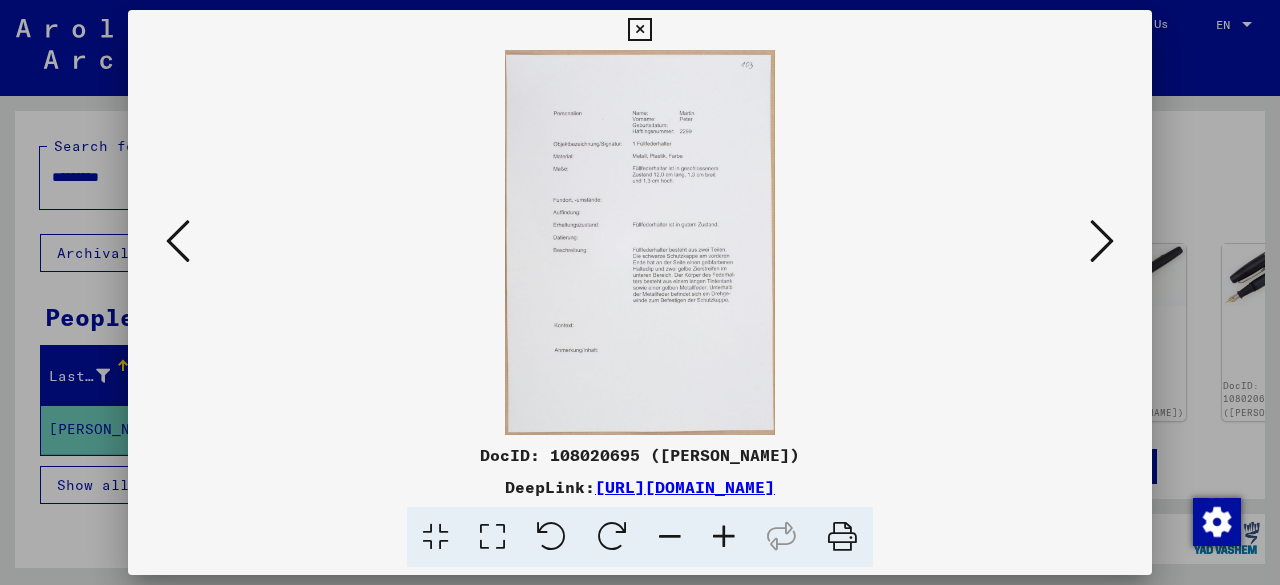 click at bounding box center [178, 242] 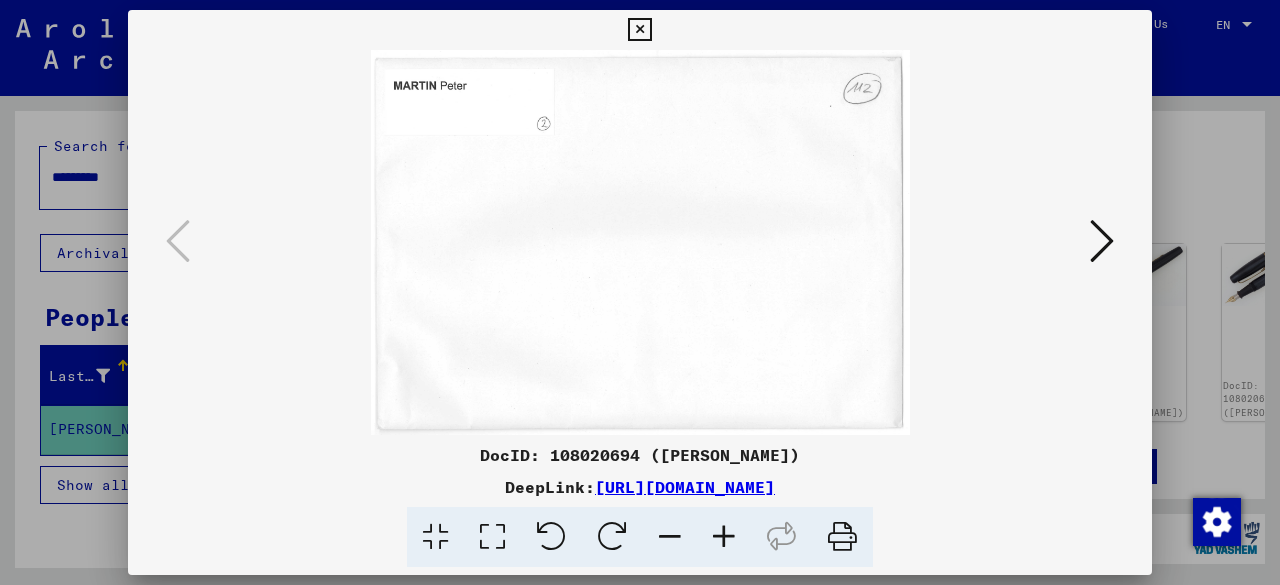click at bounding box center (639, 30) 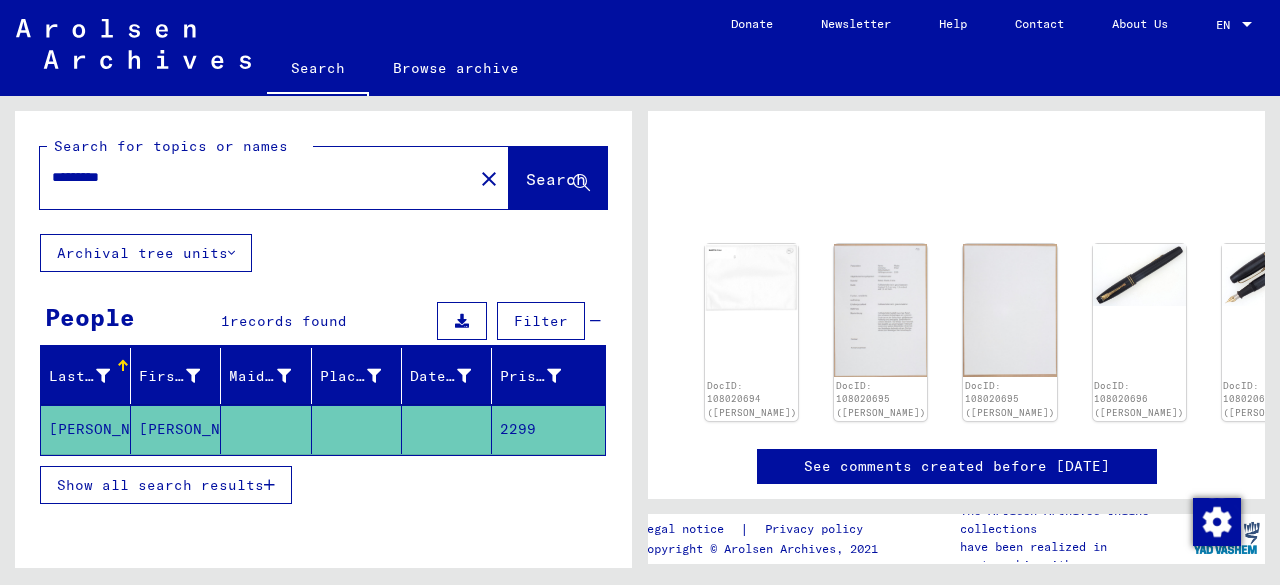 click on "Show all search results" at bounding box center [166, 485] 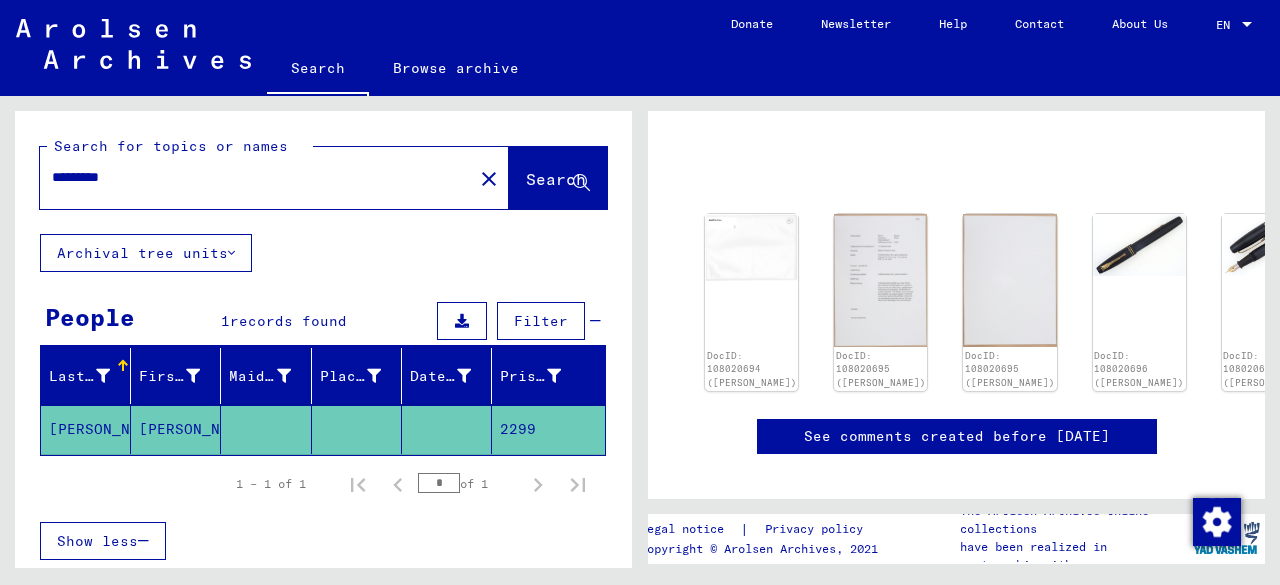 scroll, scrollTop: 0, scrollLeft: 0, axis: both 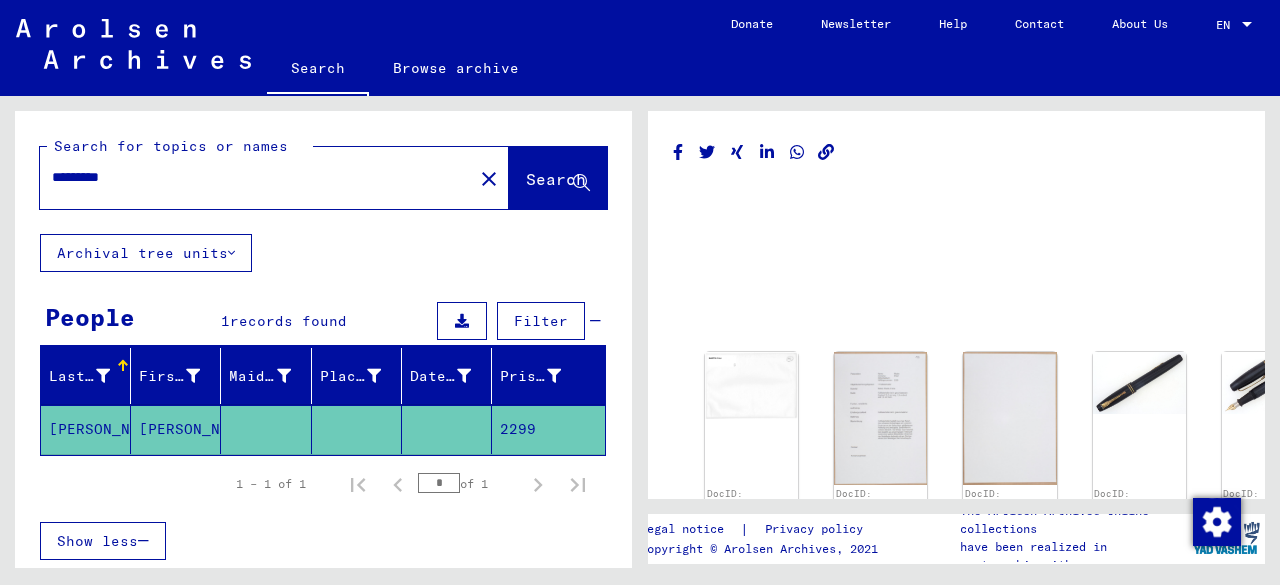 click on "*********" at bounding box center (256, 177) 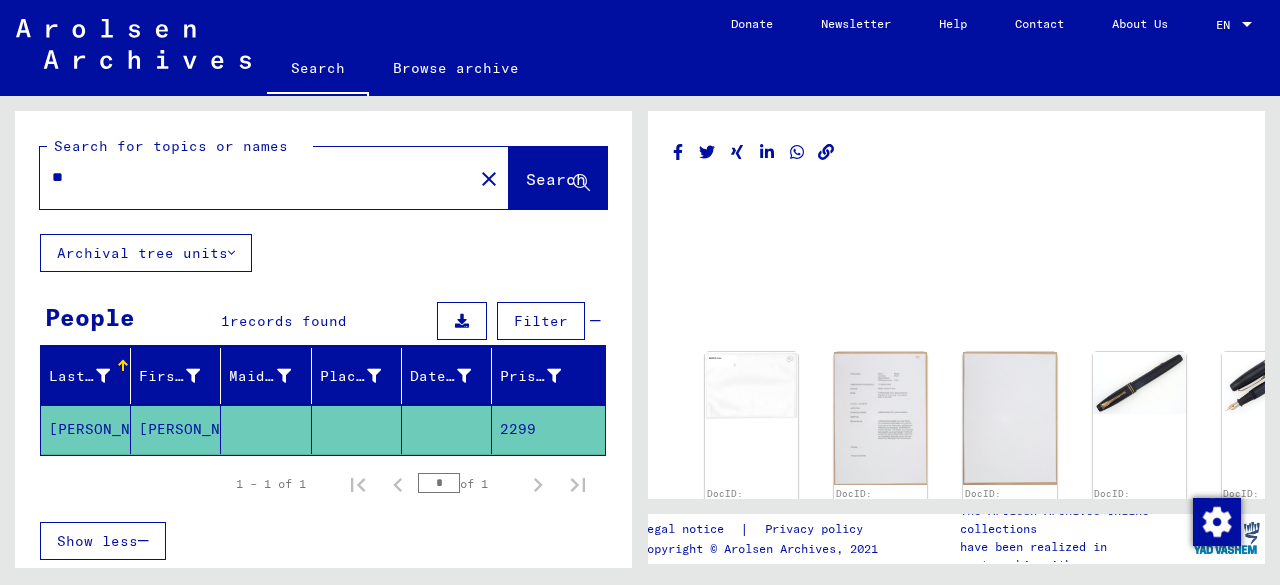 type on "*" 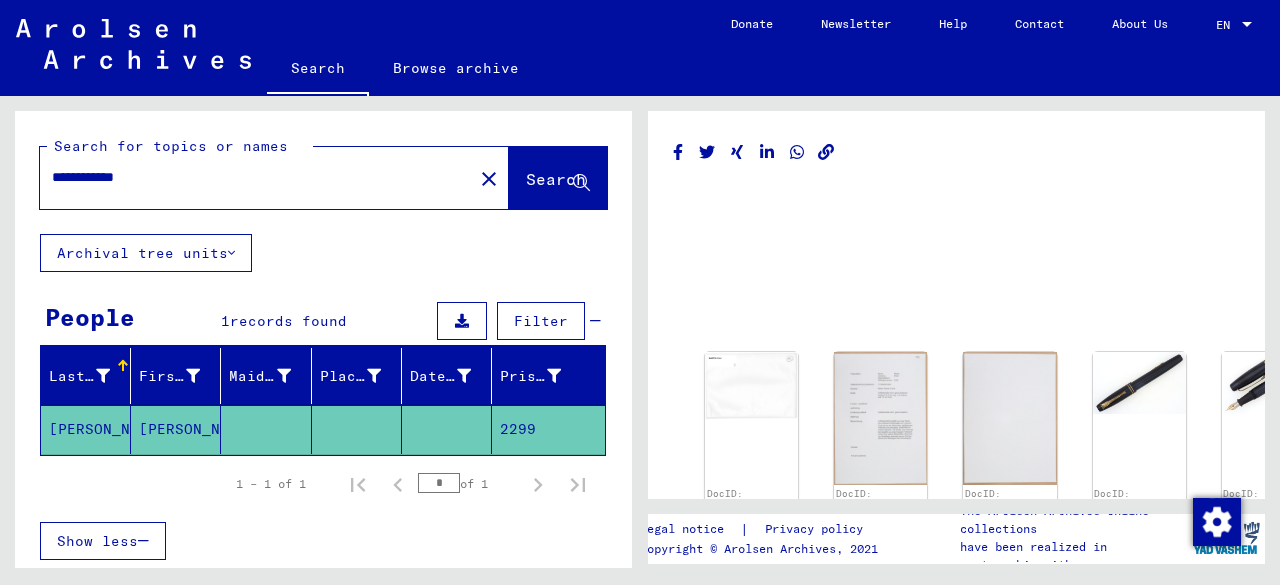 type on "**********" 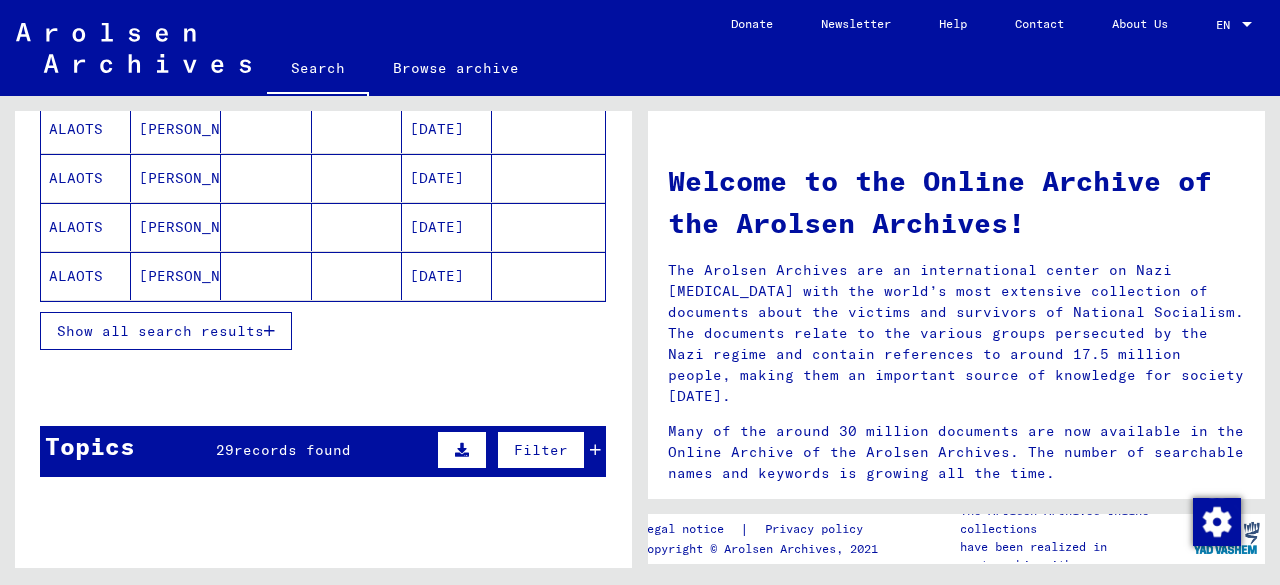 scroll, scrollTop: 356, scrollLeft: 0, axis: vertical 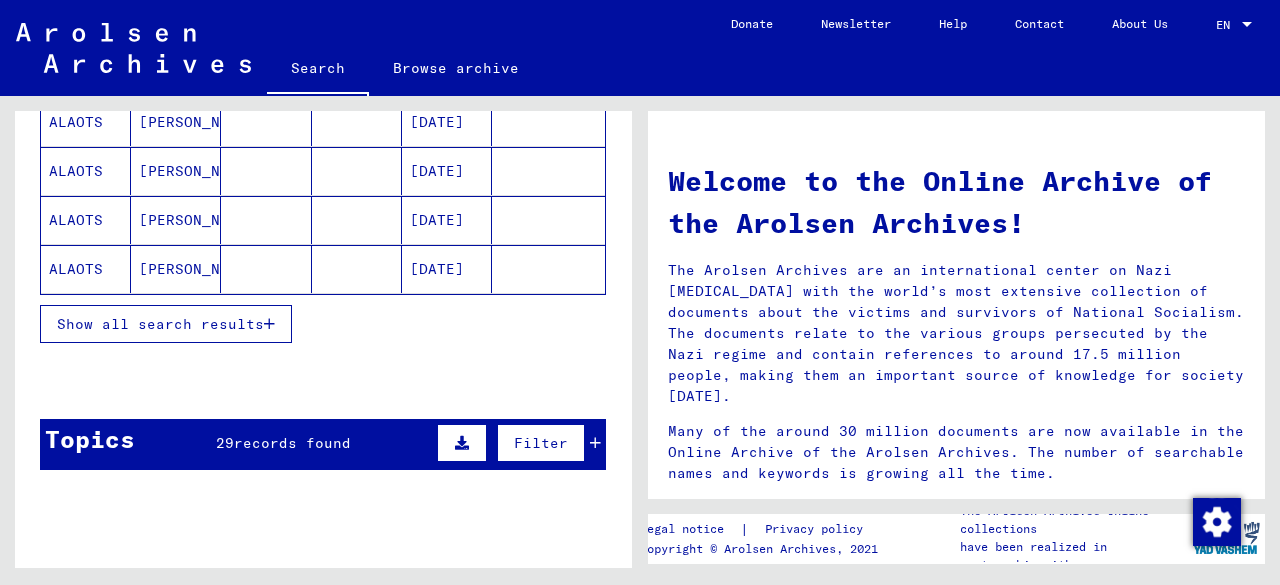 click on "Show all search results" at bounding box center (160, 324) 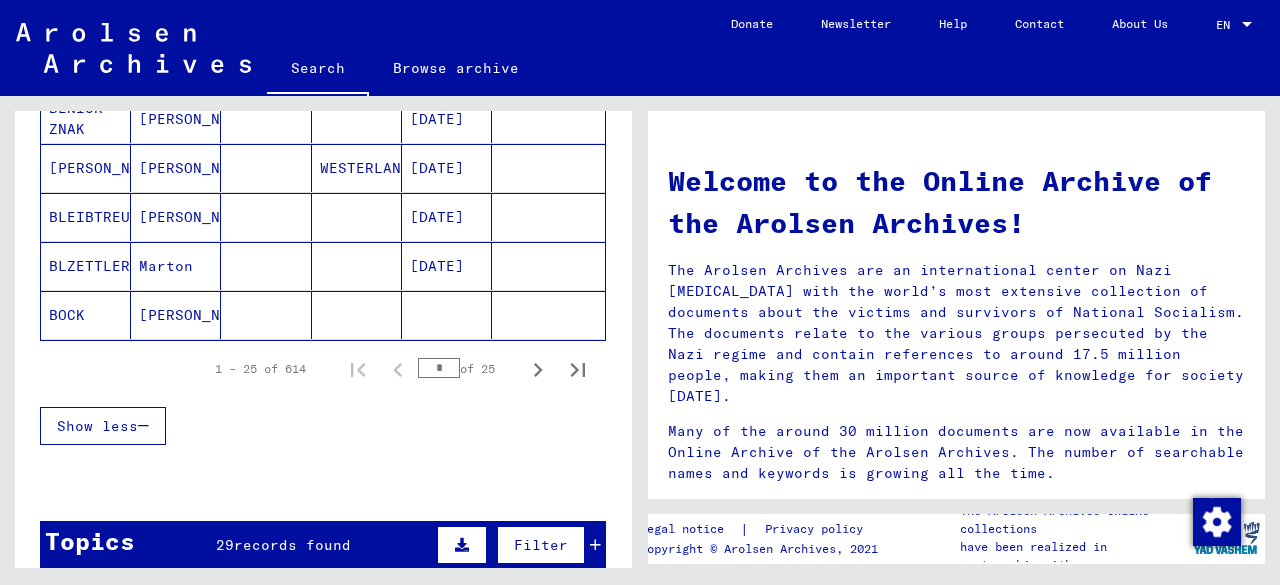 scroll, scrollTop: 1335, scrollLeft: 0, axis: vertical 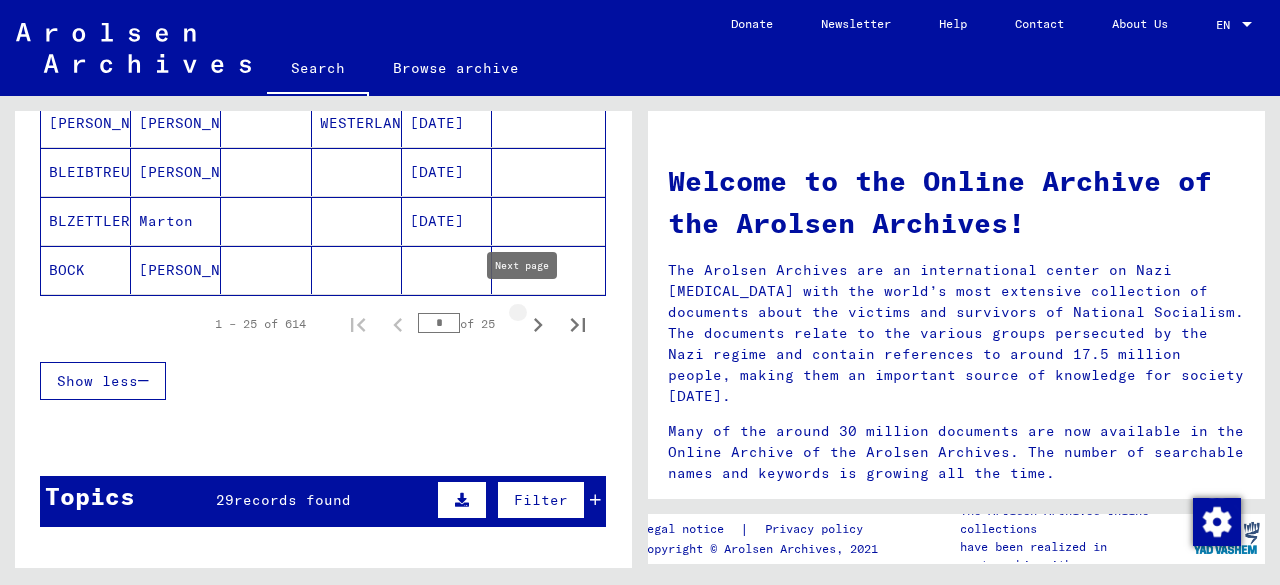 click 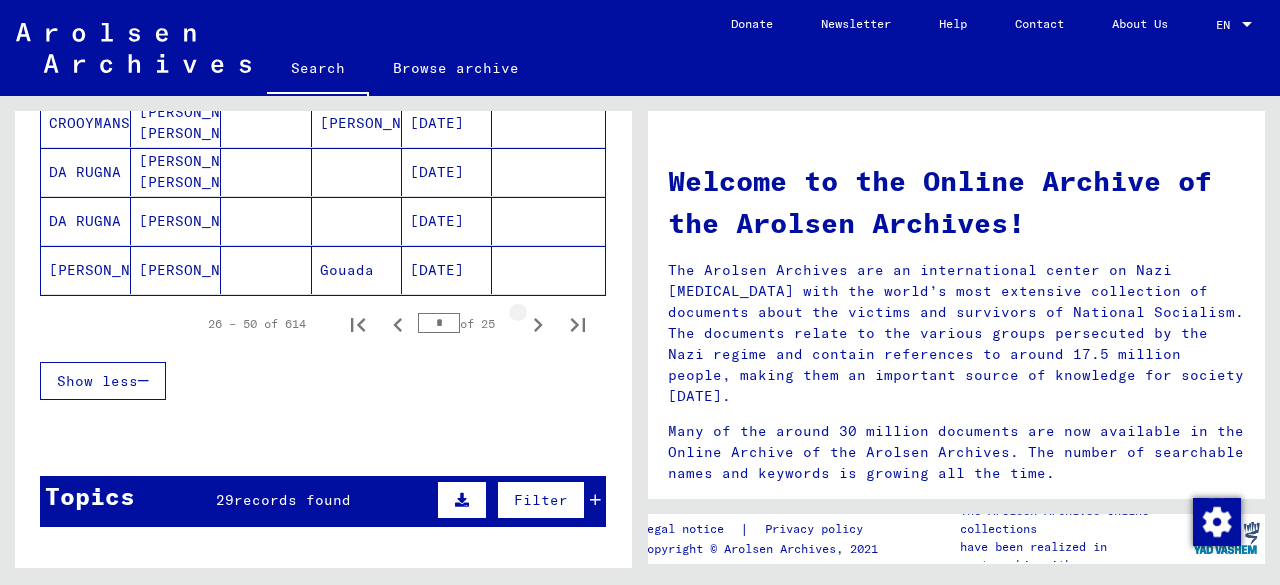 click 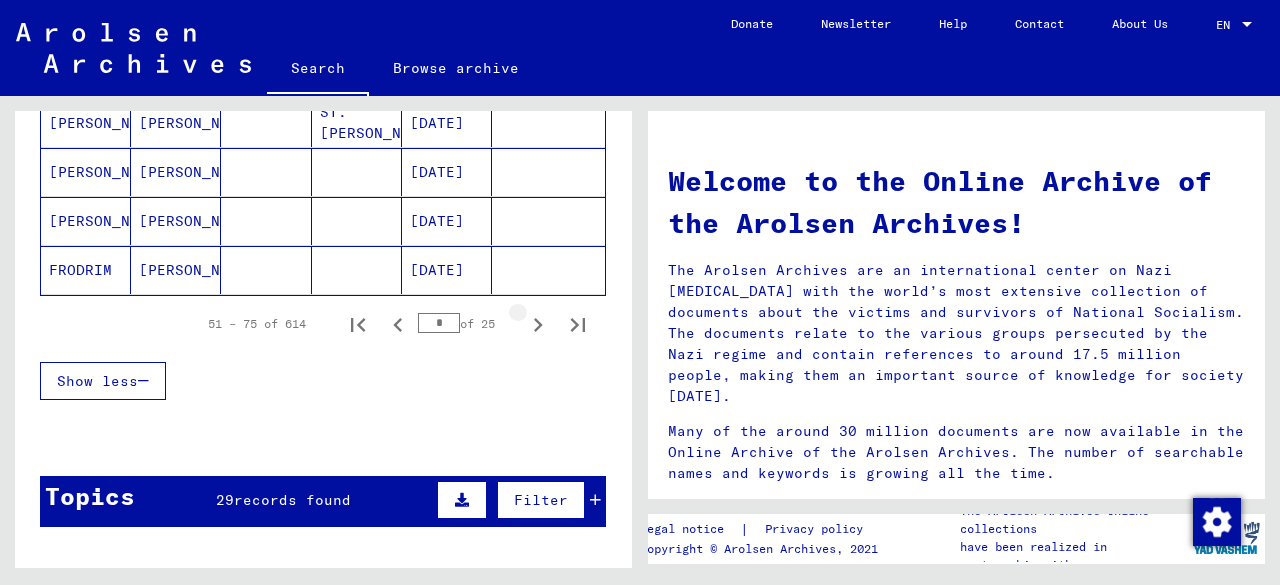 click 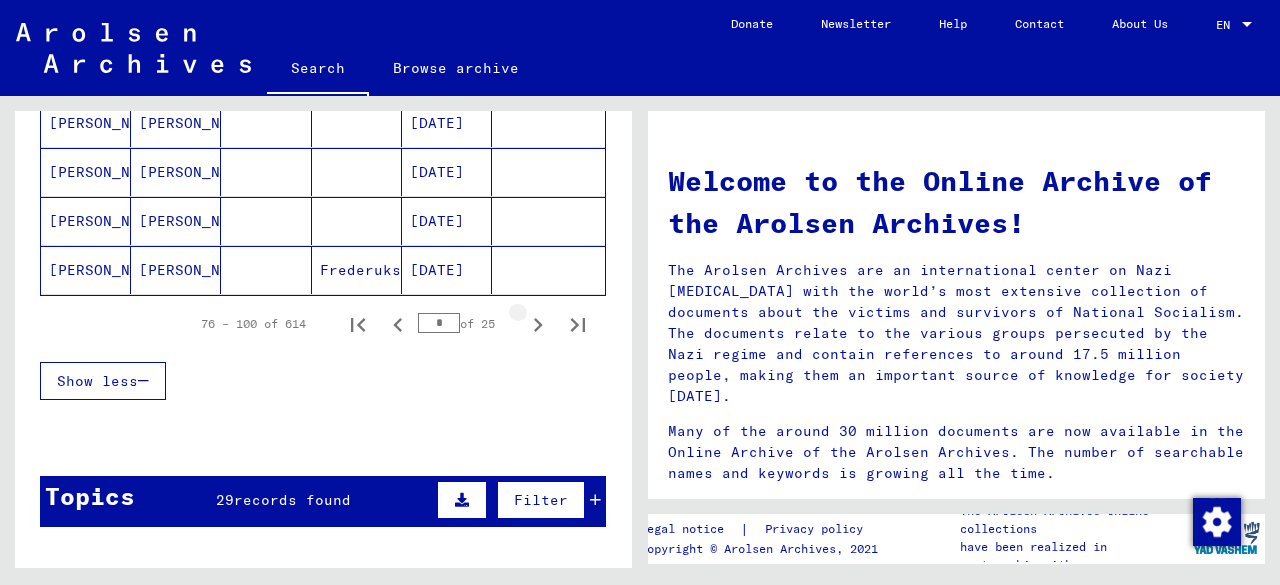 click 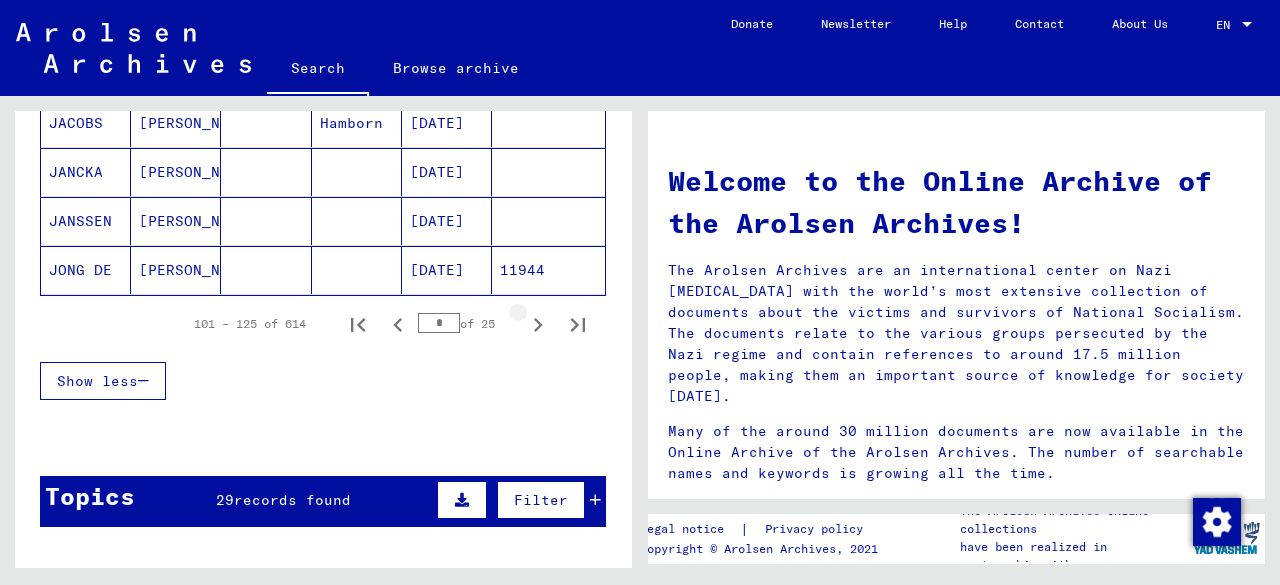 click 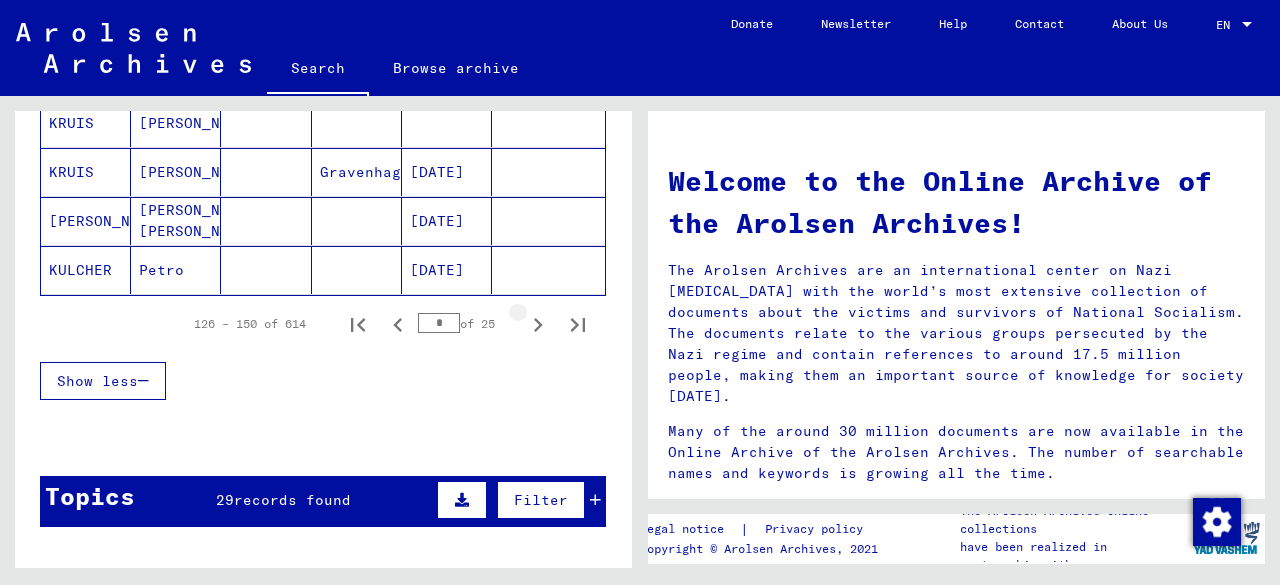 click 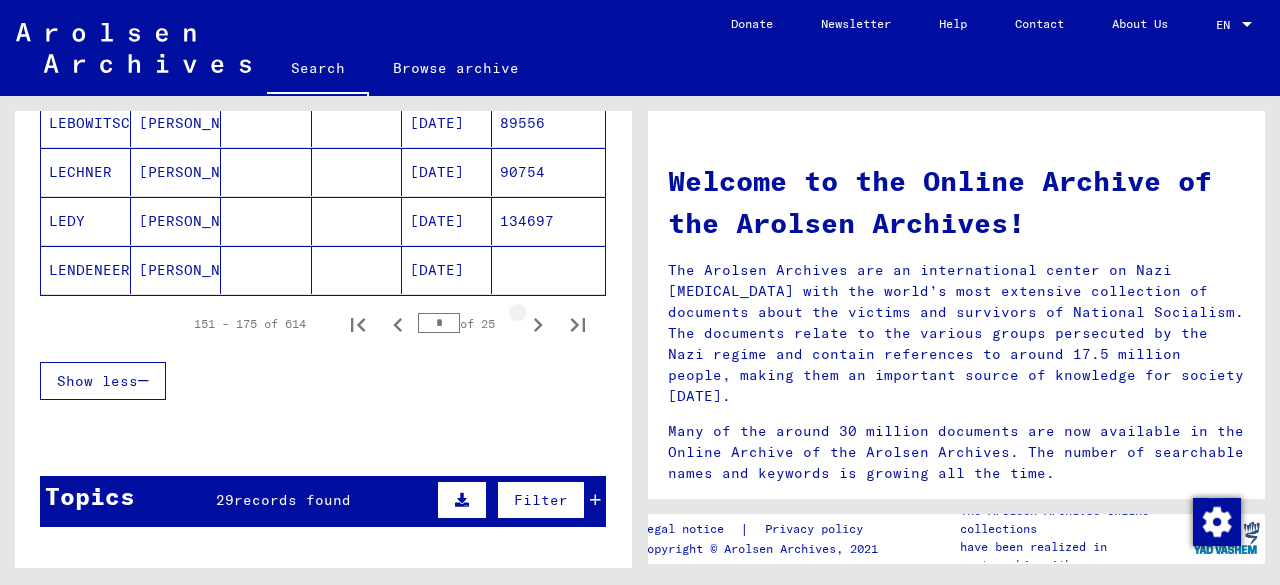 click 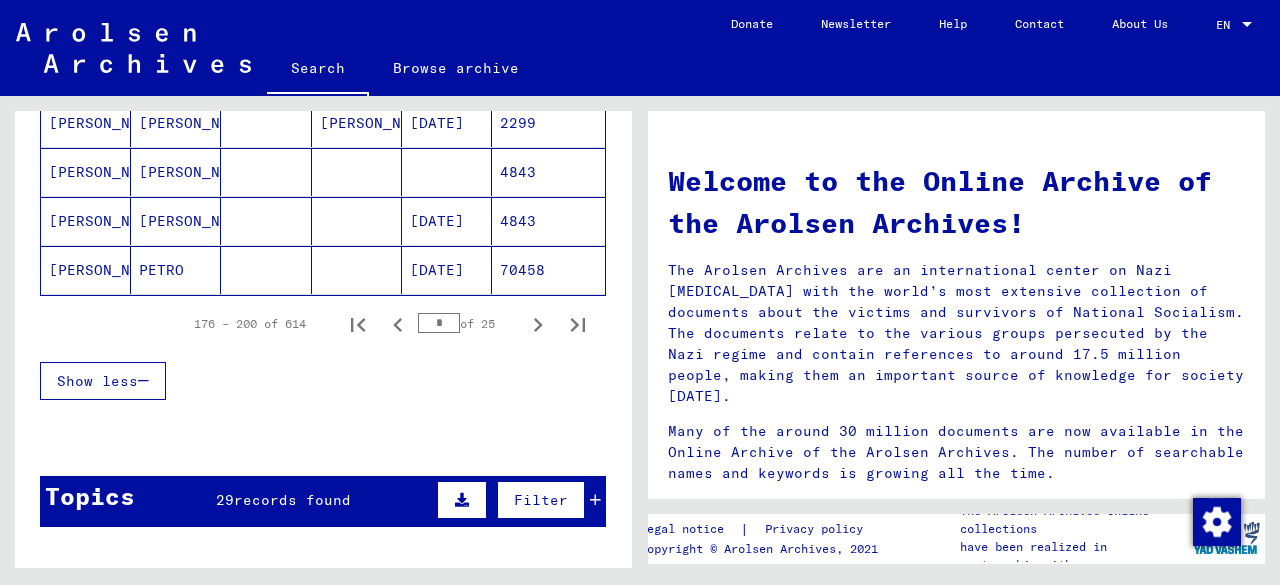 click on "[PERSON_NAME]" at bounding box center (176, 270) 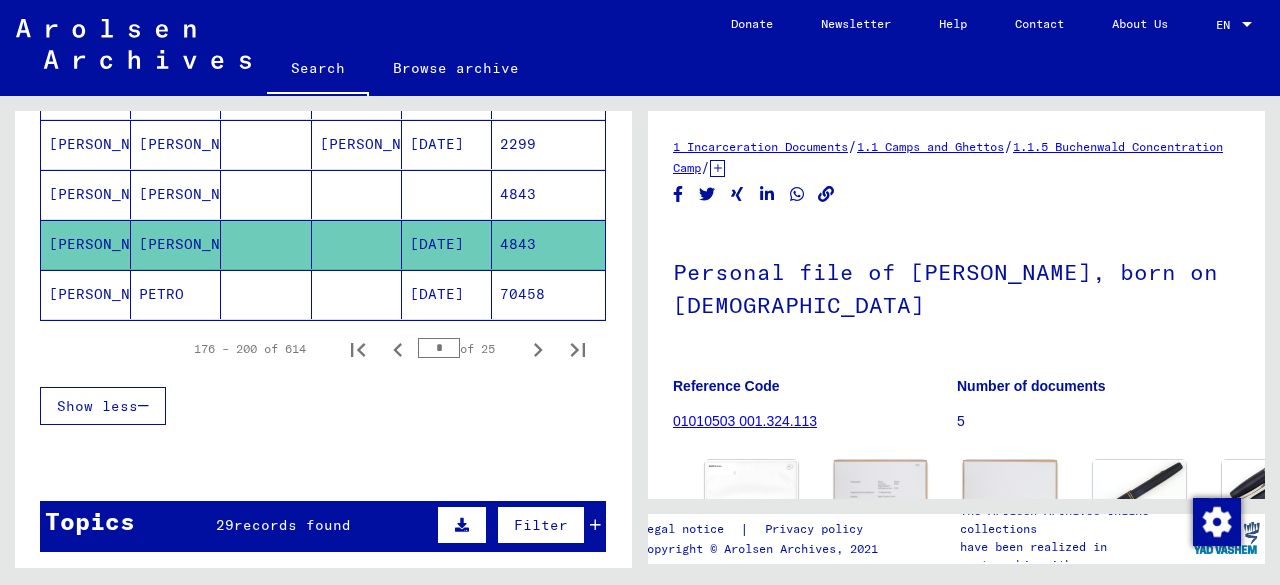 scroll, scrollTop: 1350, scrollLeft: 0, axis: vertical 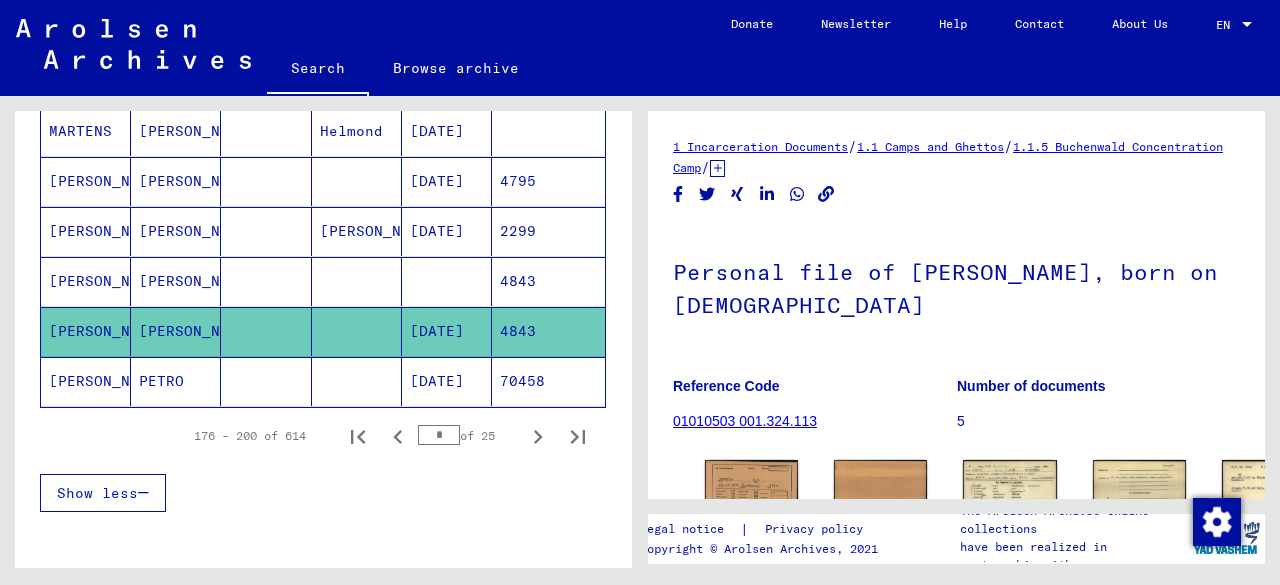 click at bounding box center [266, 281] 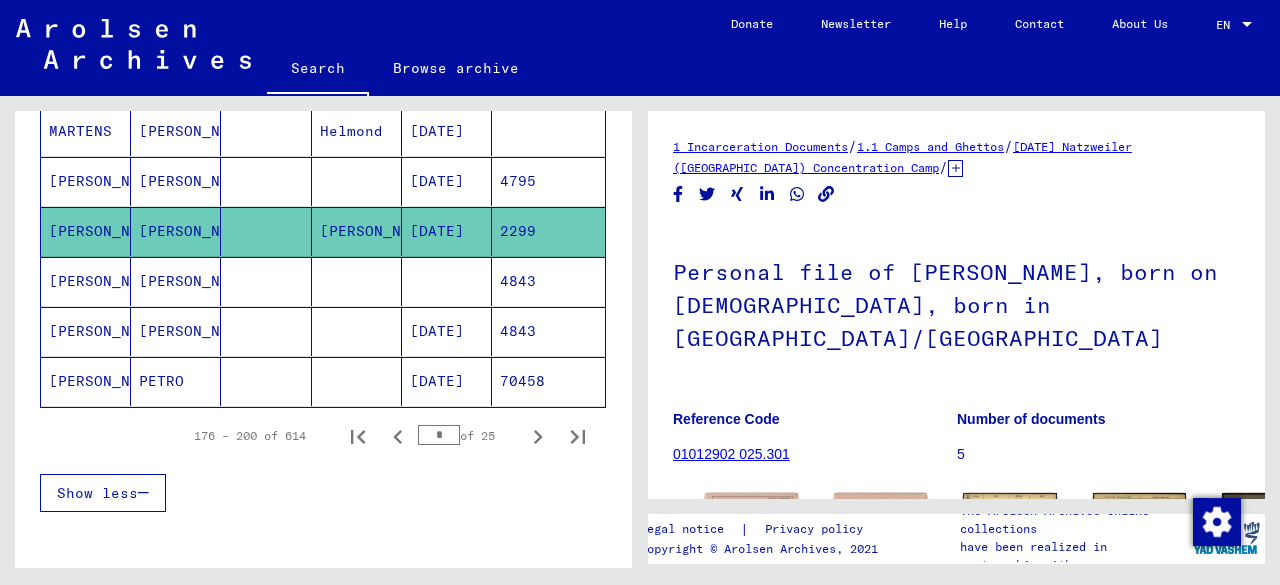 scroll, scrollTop: 0, scrollLeft: 0, axis: both 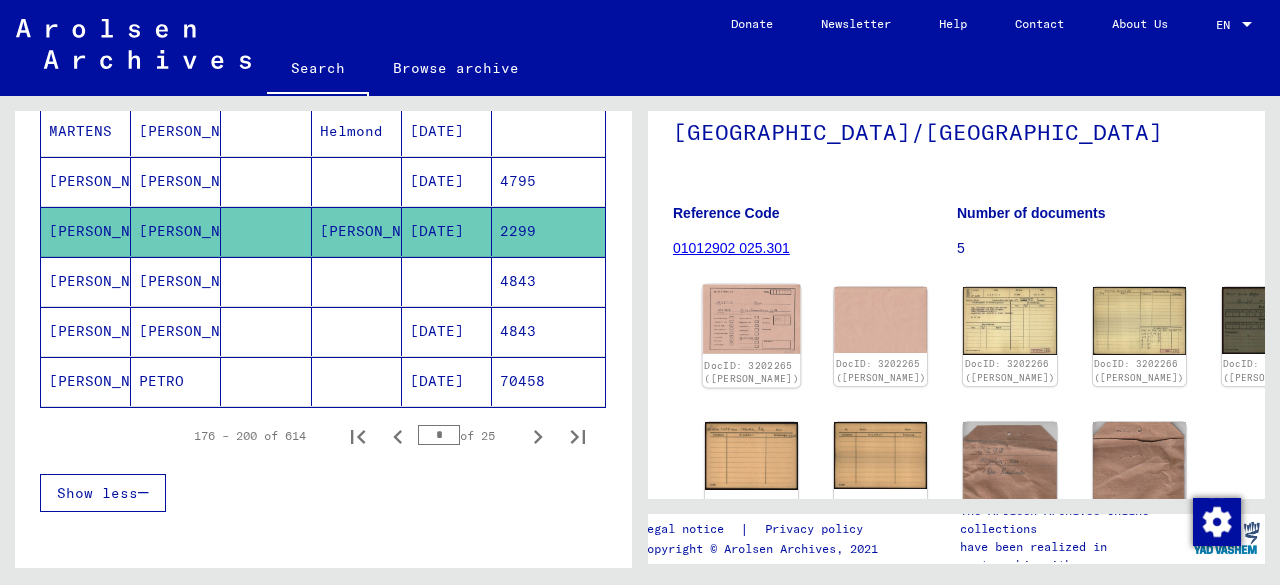 click 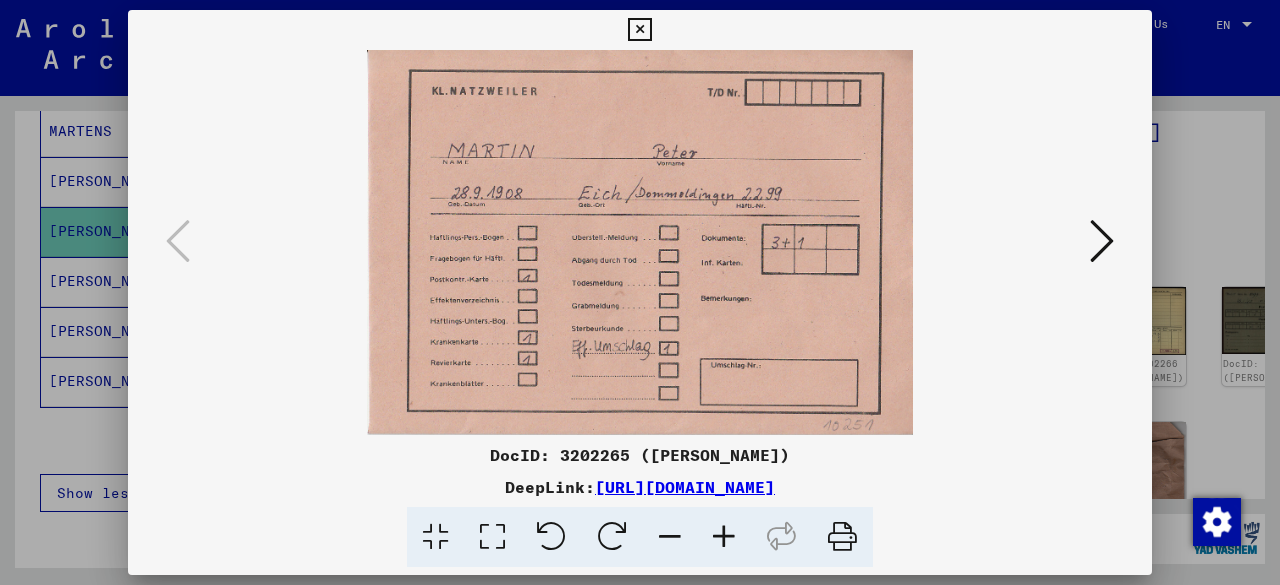 click at bounding box center (1102, 241) 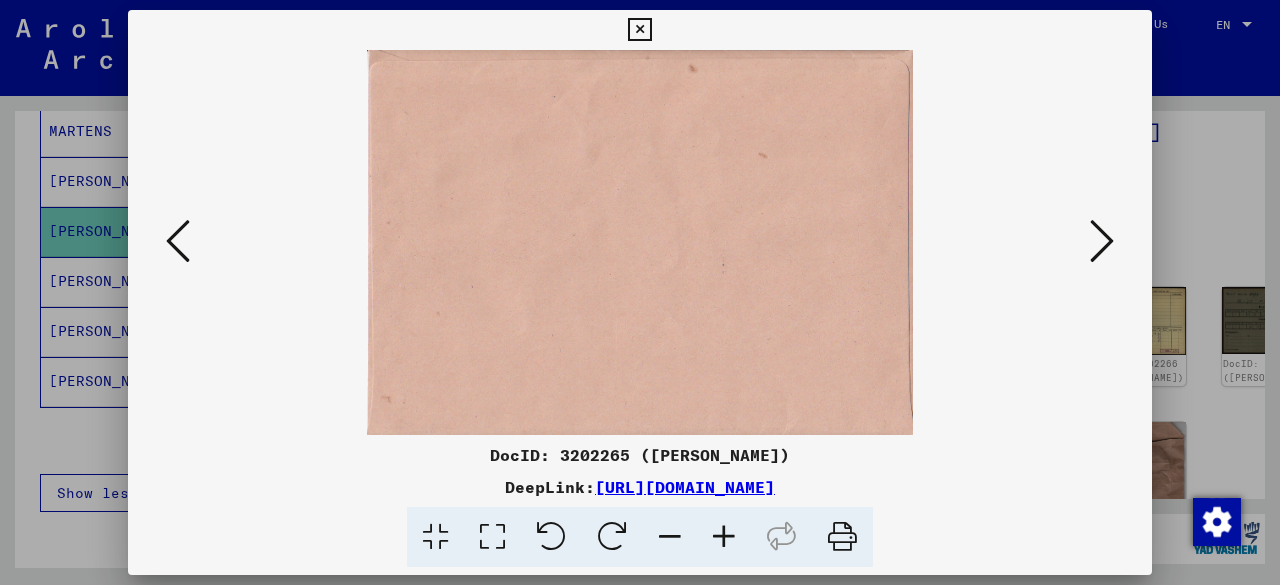 click at bounding box center (1102, 241) 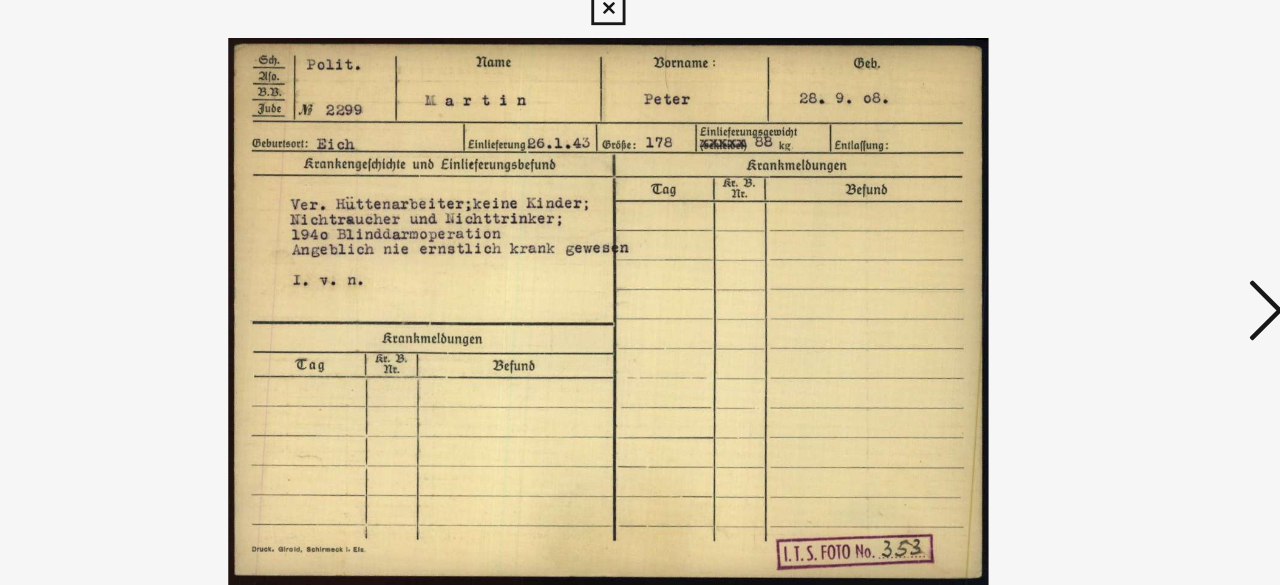 click at bounding box center [1102, 242] 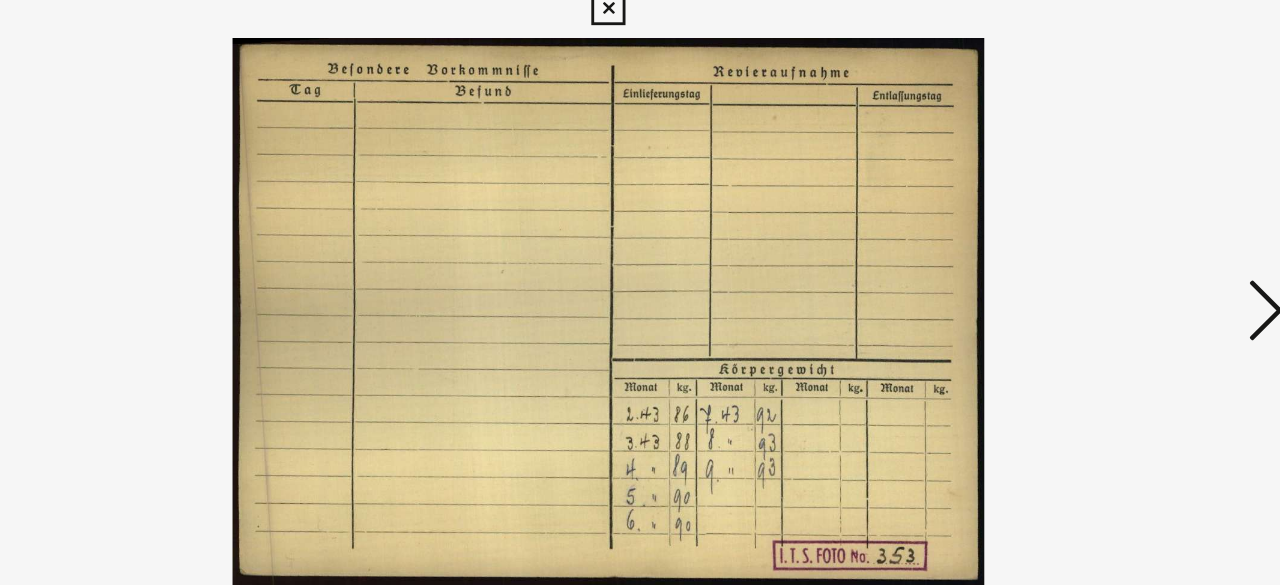 click at bounding box center (1102, 241) 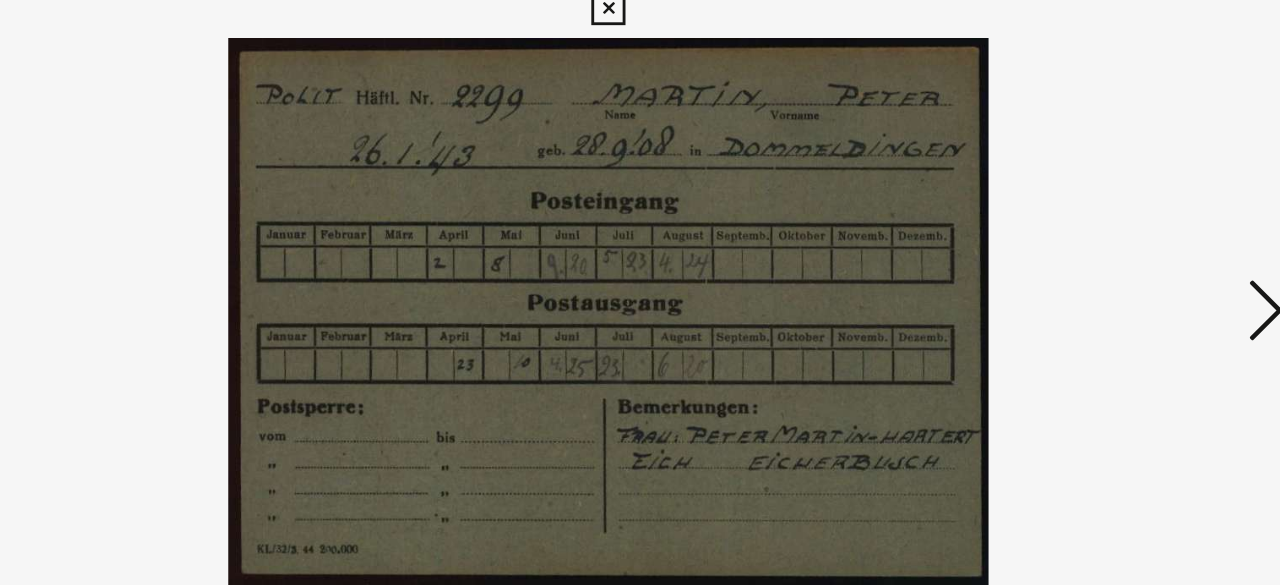 click at bounding box center [1102, 241] 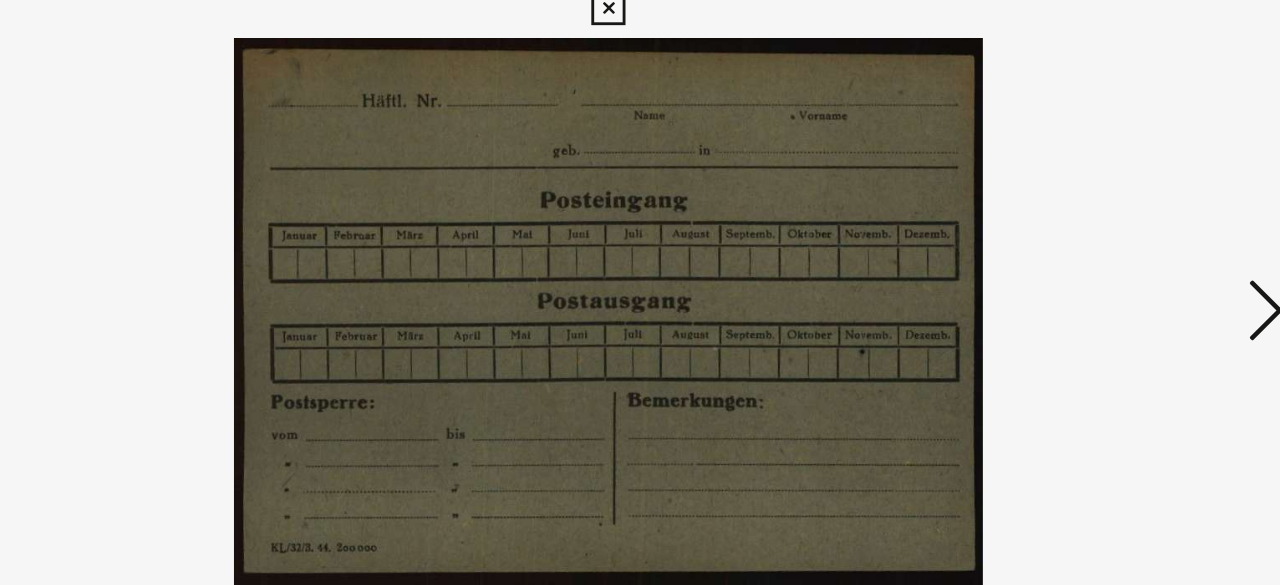 click at bounding box center (1102, 241) 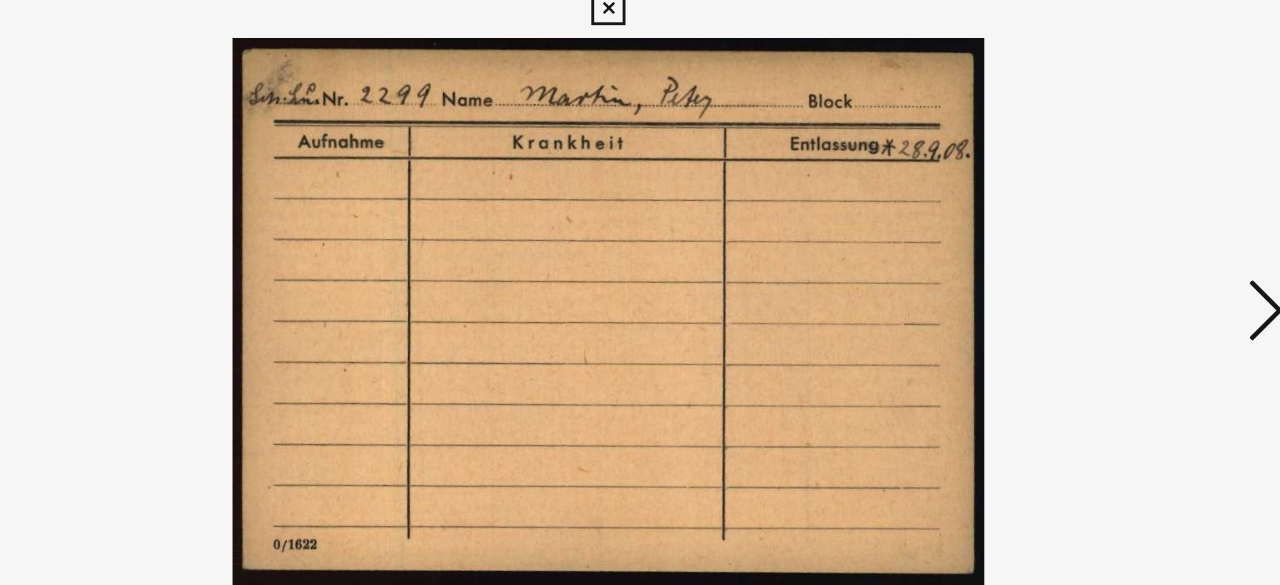 click at bounding box center (1102, 241) 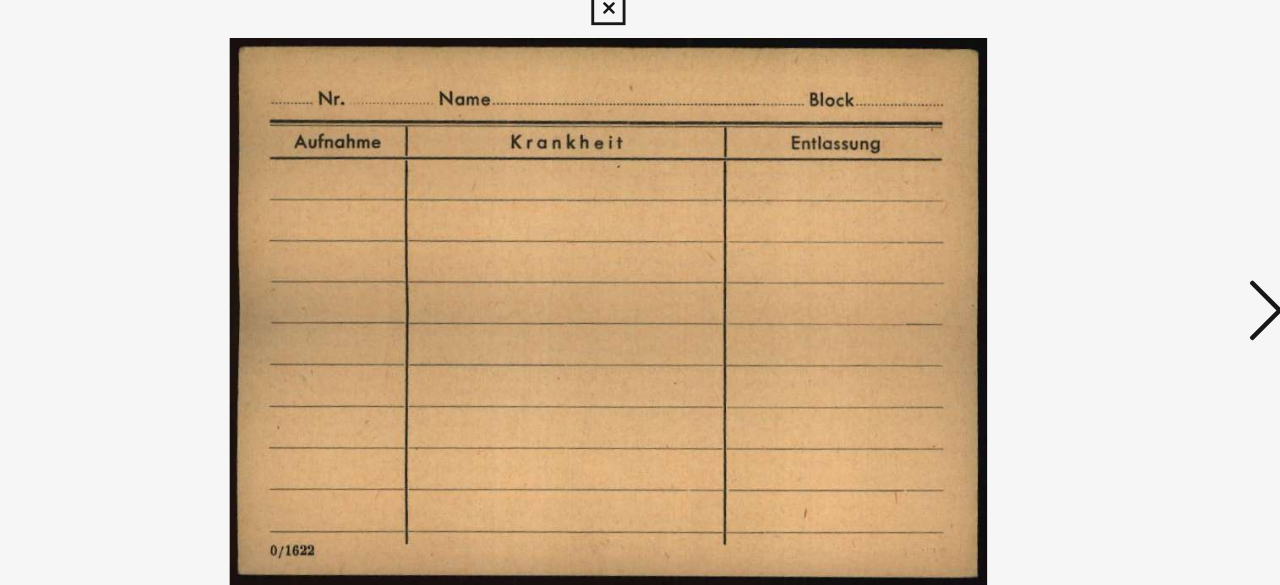 click at bounding box center [1102, 241] 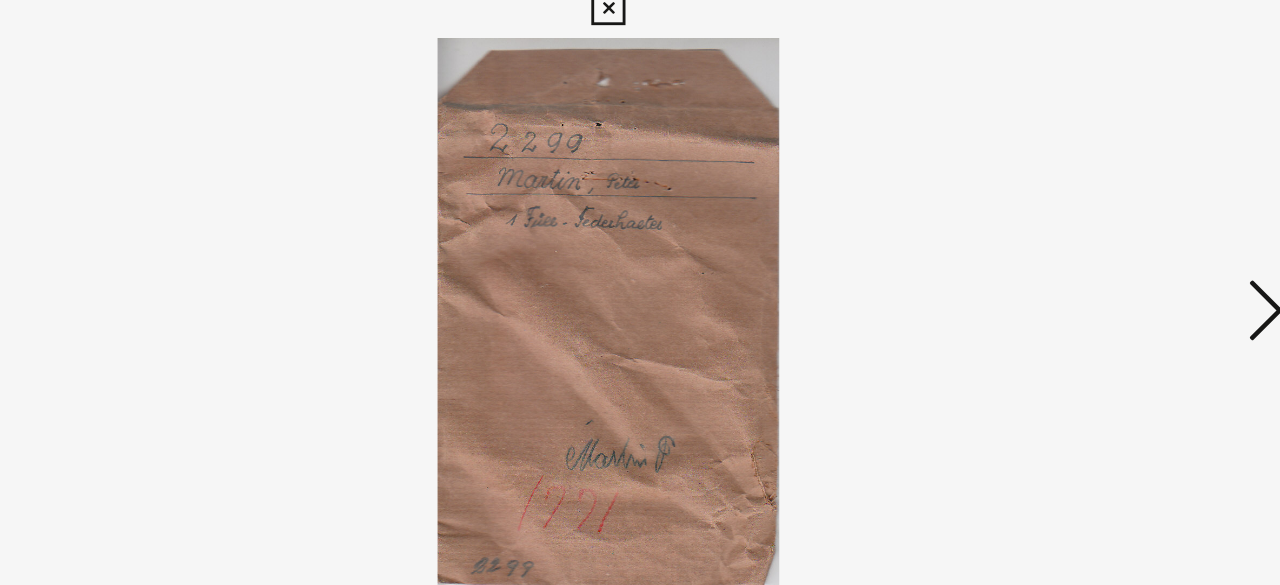click at bounding box center [1102, 241] 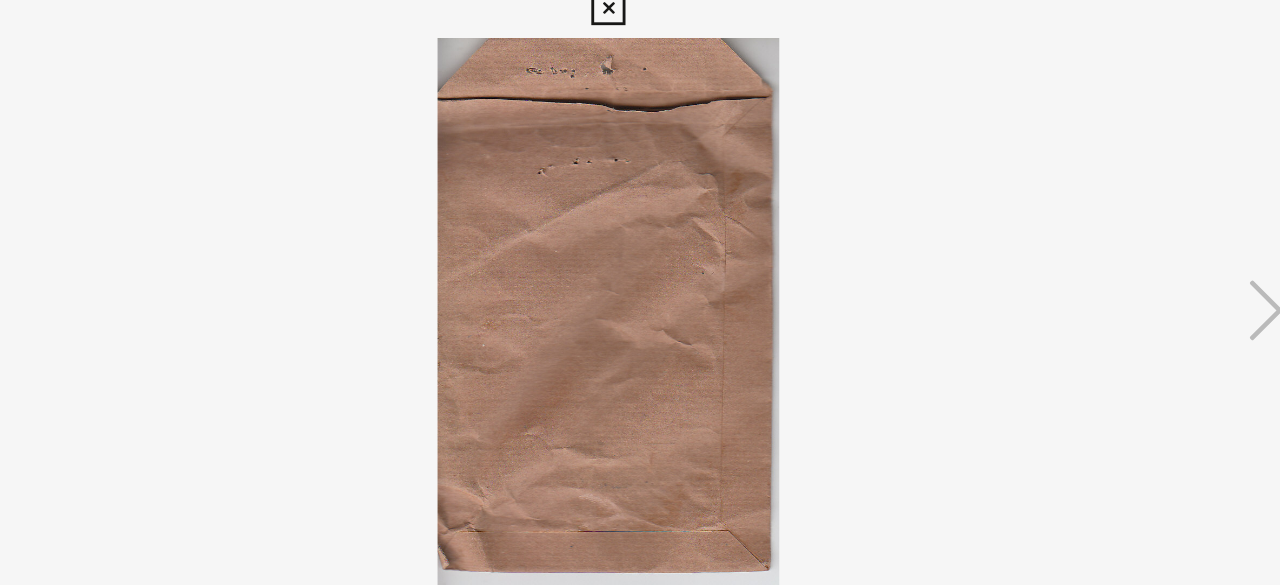 click at bounding box center (639, 30) 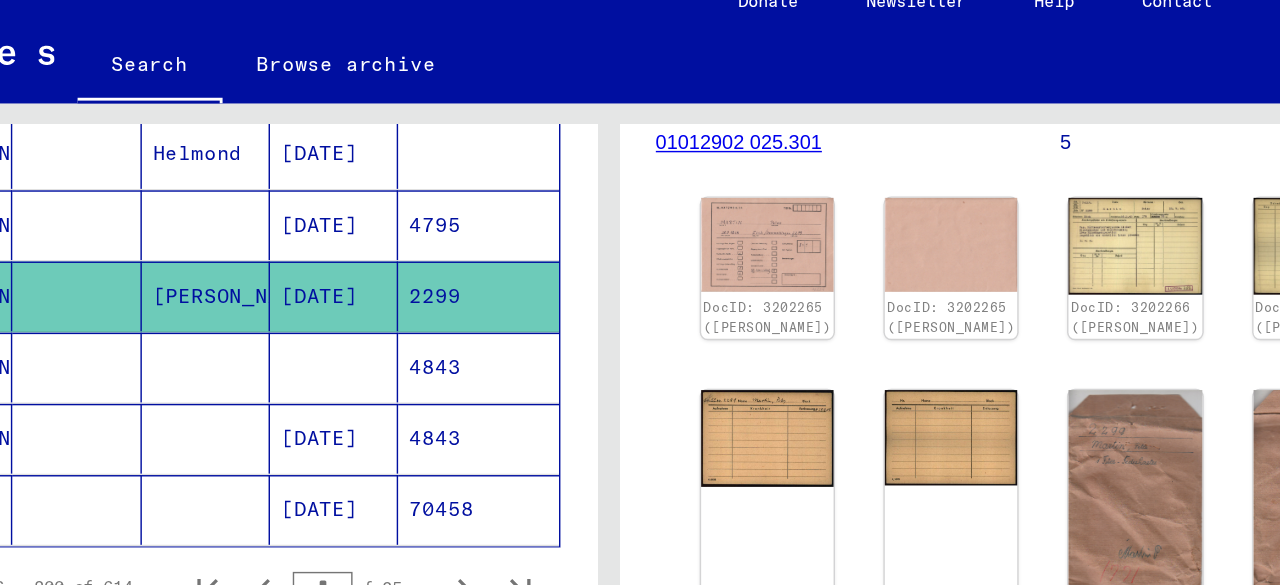 scroll, scrollTop: 0, scrollLeft: 0, axis: both 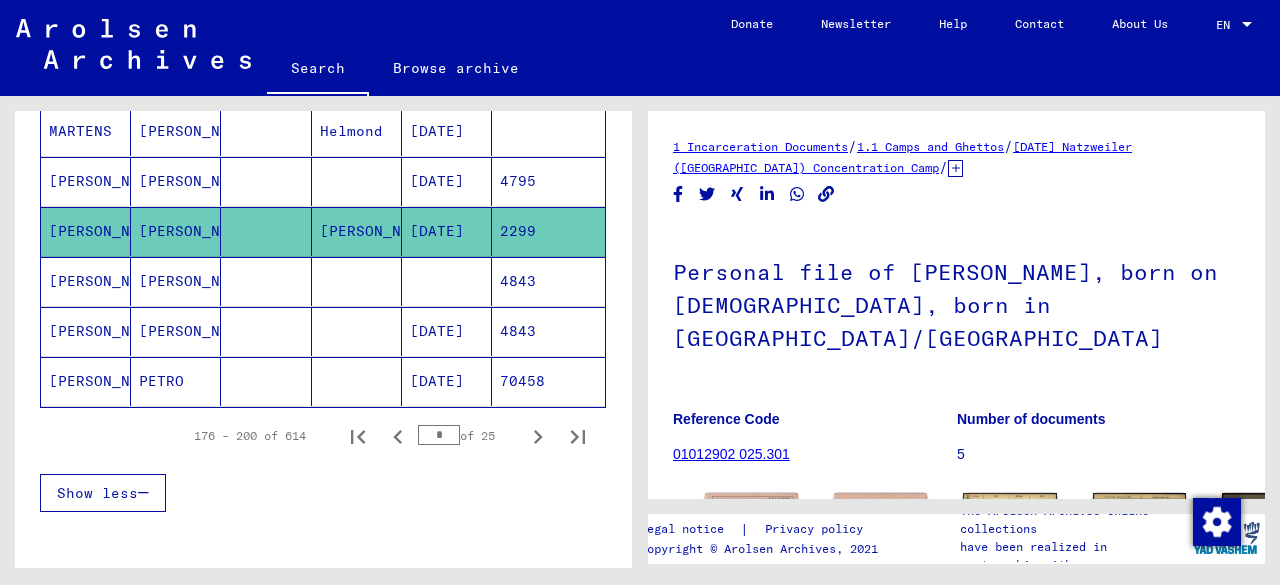 click on "4843" at bounding box center (548, 331) 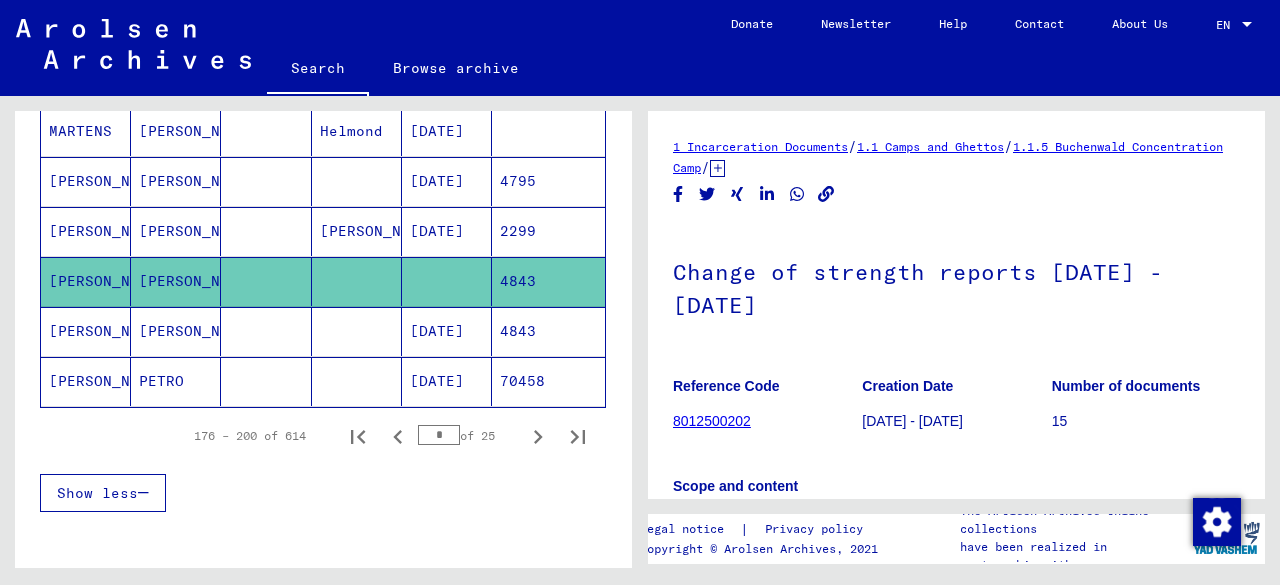 scroll, scrollTop: 0, scrollLeft: 0, axis: both 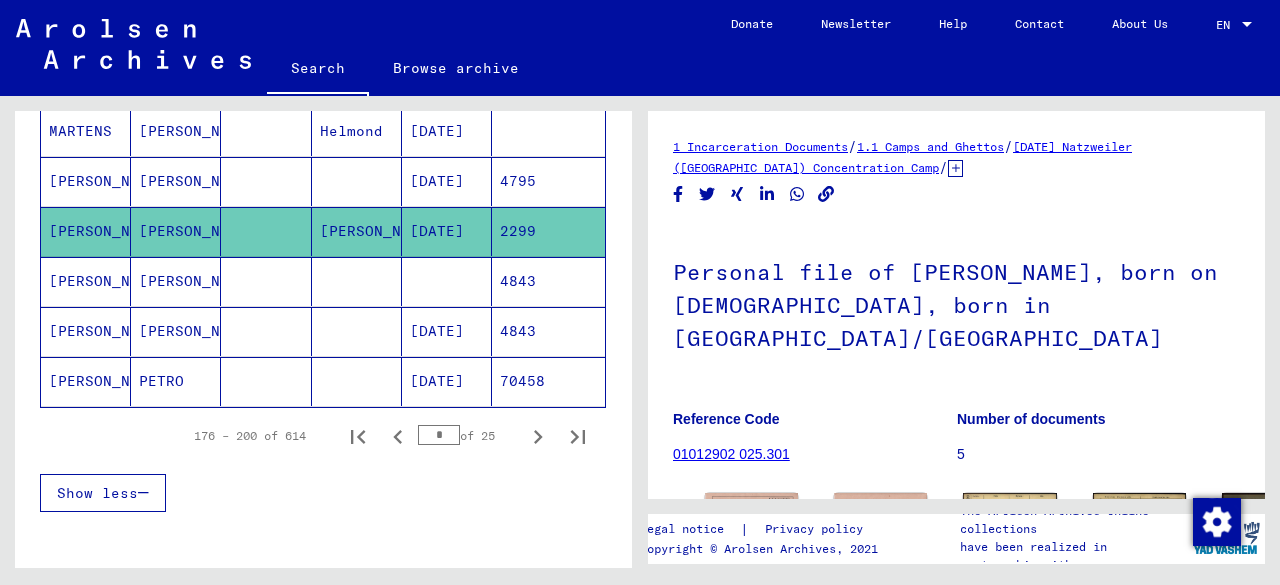 click on "4843" at bounding box center (548, 381) 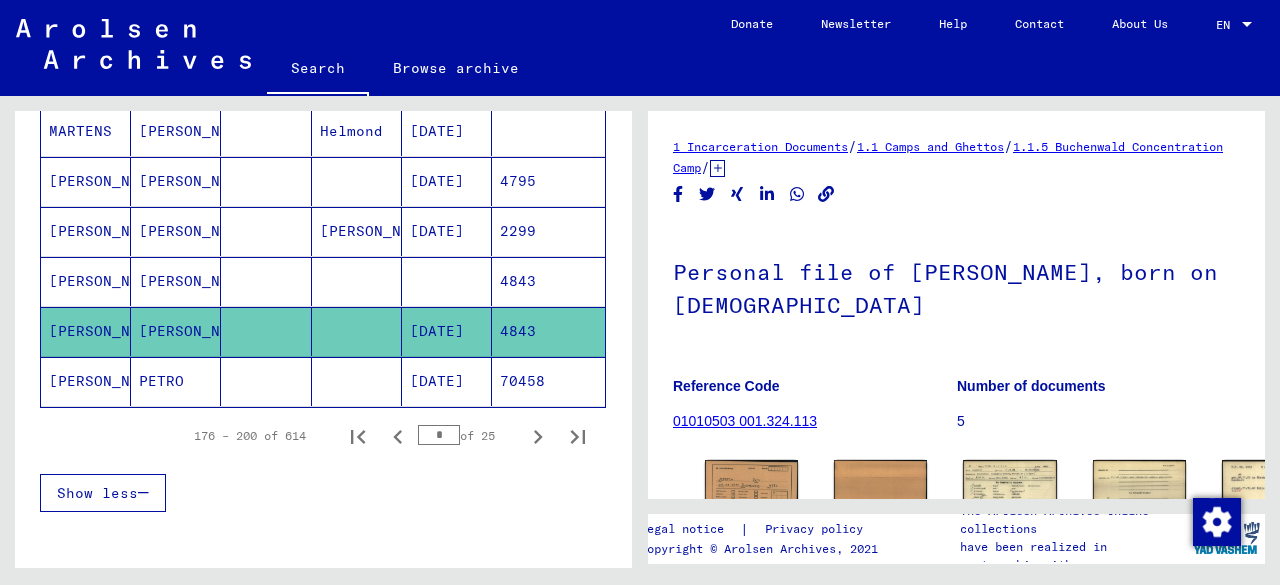 scroll, scrollTop: 0, scrollLeft: 0, axis: both 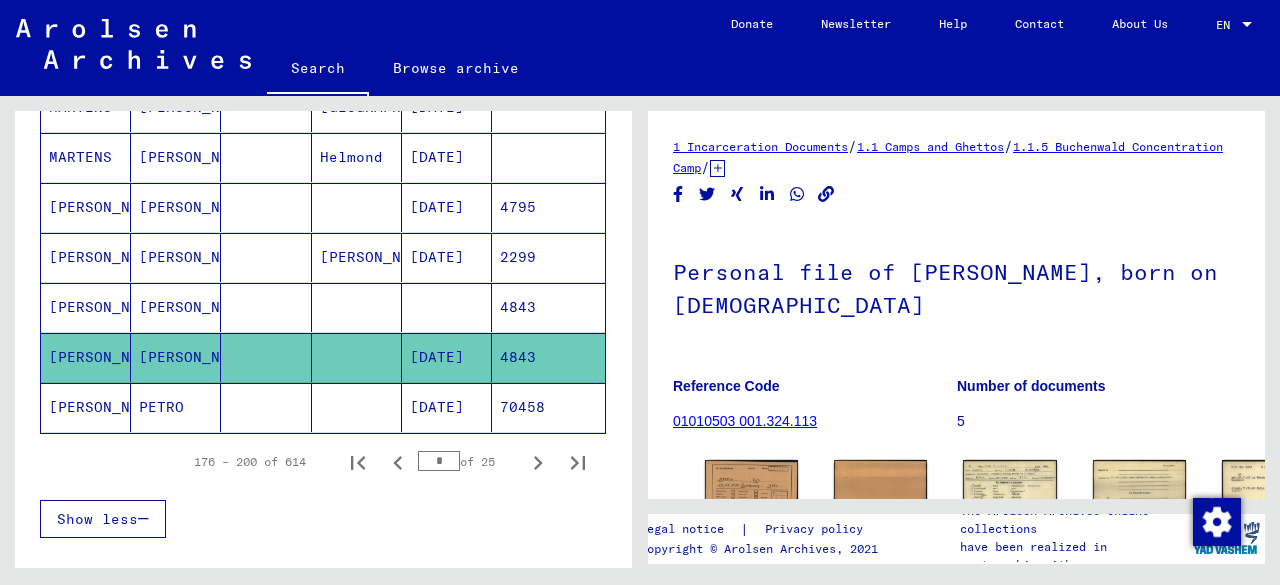 click on "4795" at bounding box center [548, 257] 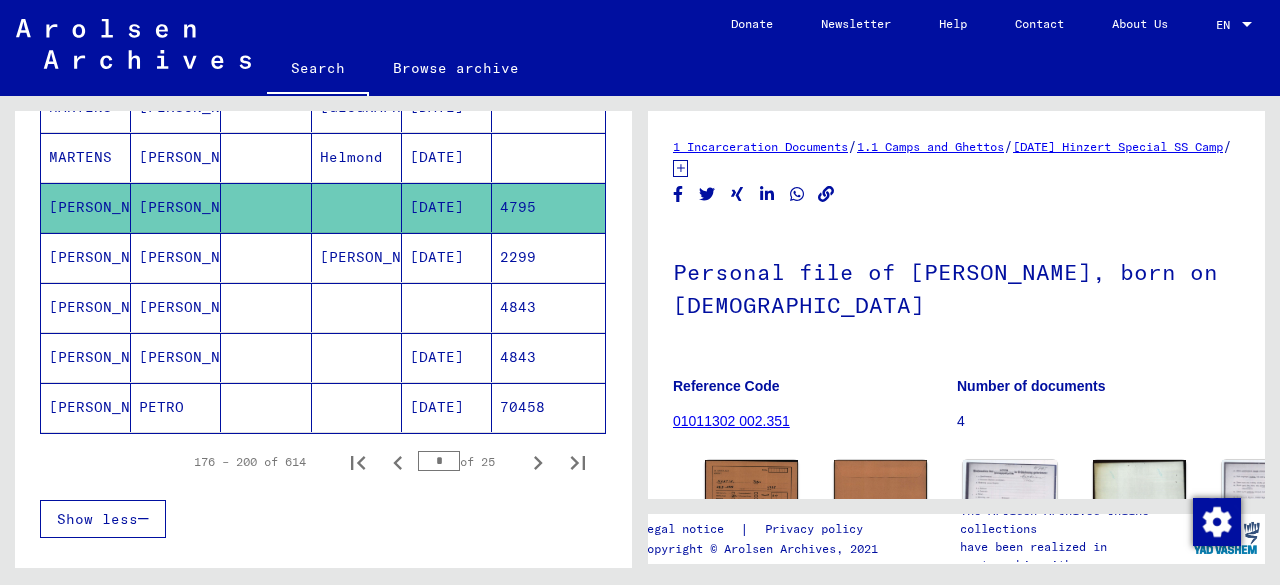 scroll, scrollTop: 0, scrollLeft: 0, axis: both 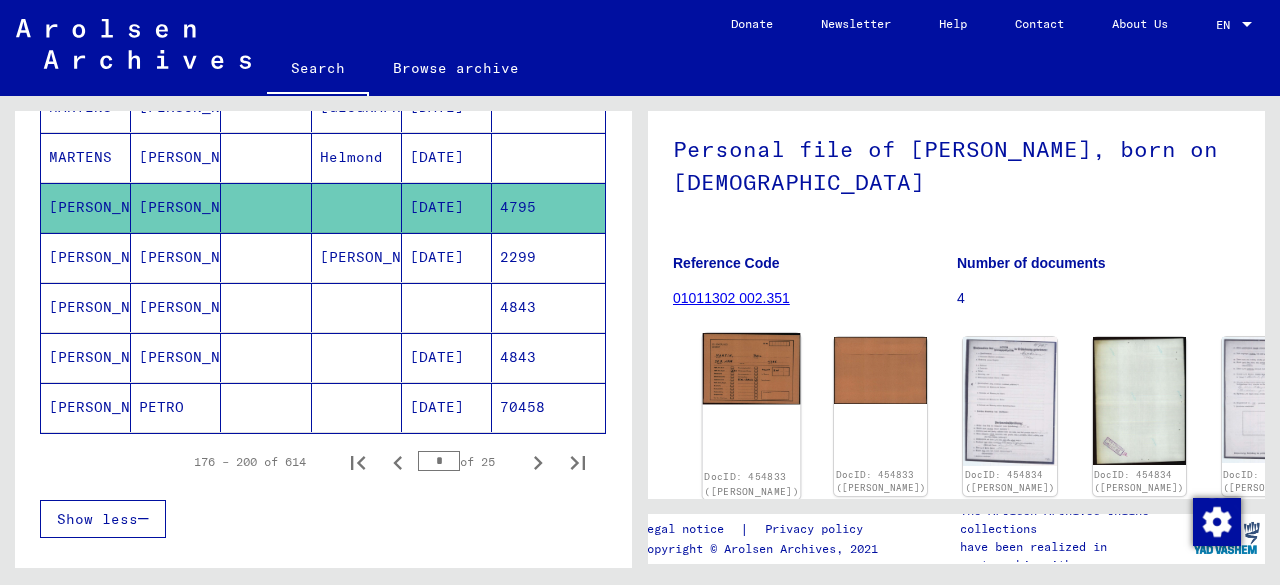 click 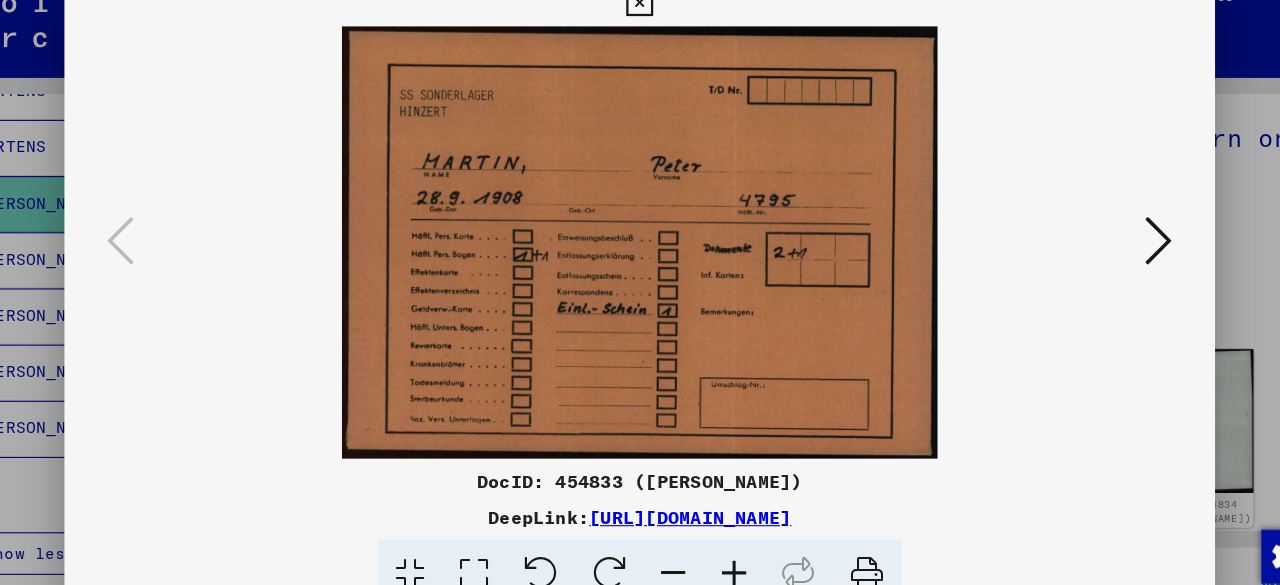 click at bounding box center [1102, 241] 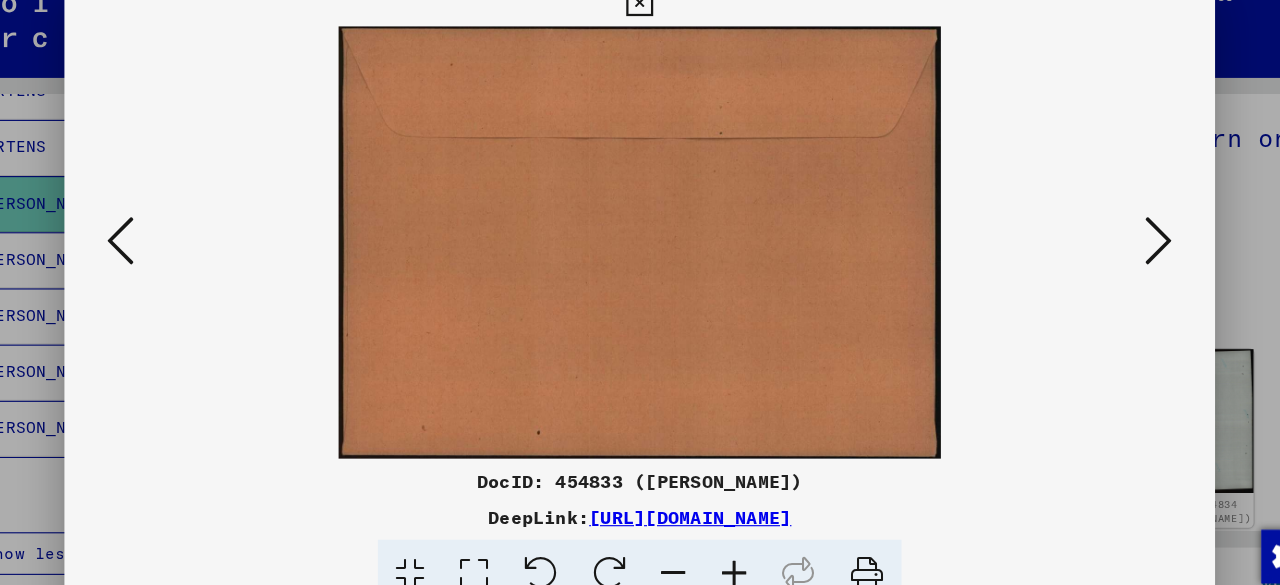 click at bounding box center [1102, 241] 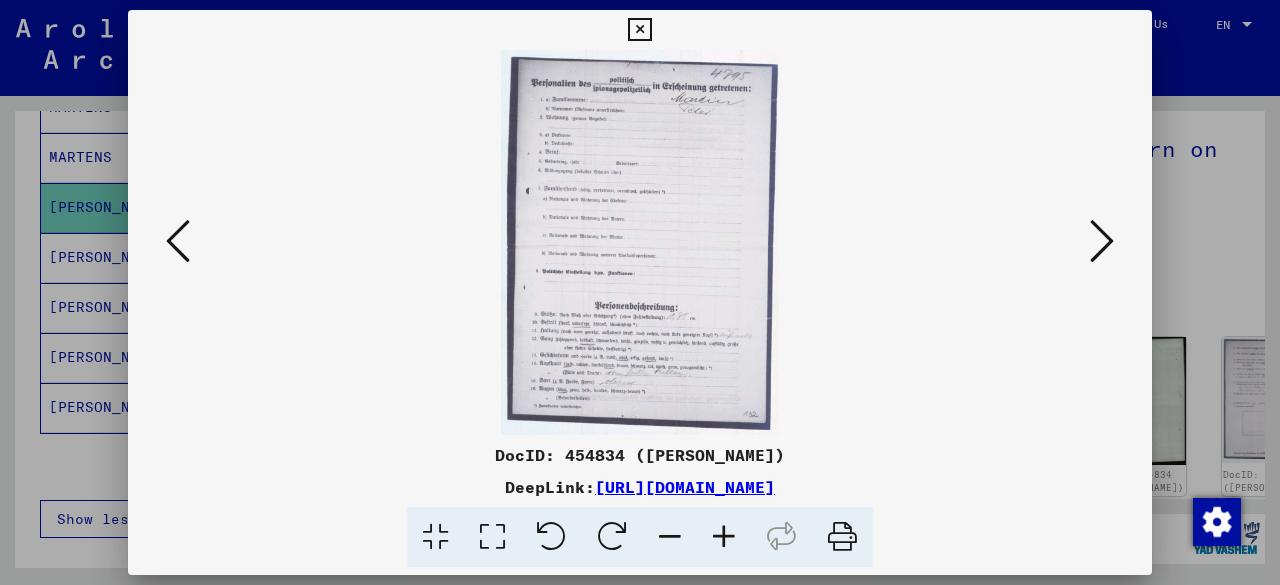 click at bounding box center [1102, 241] 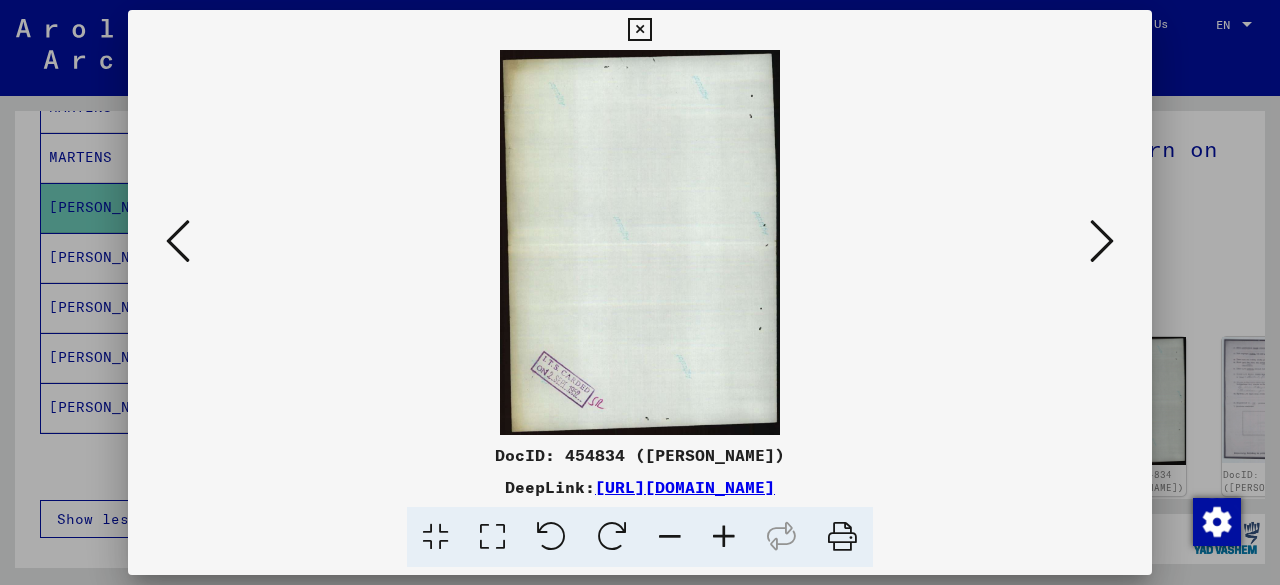 click at bounding box center [1102, 241] 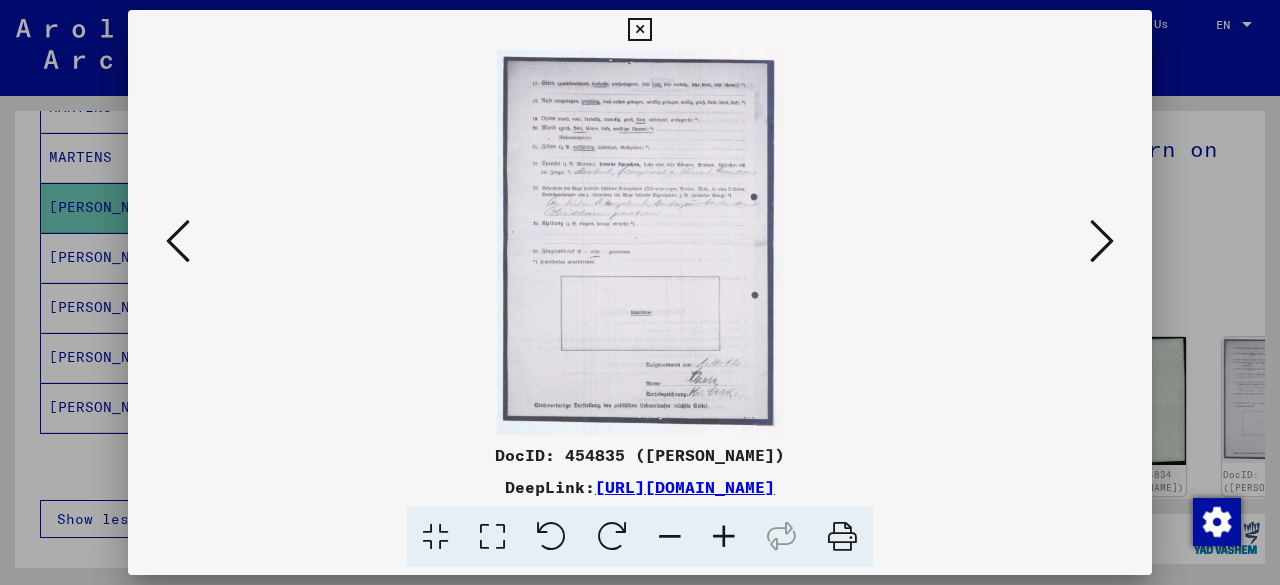 click at bounding box center [1102, 241] 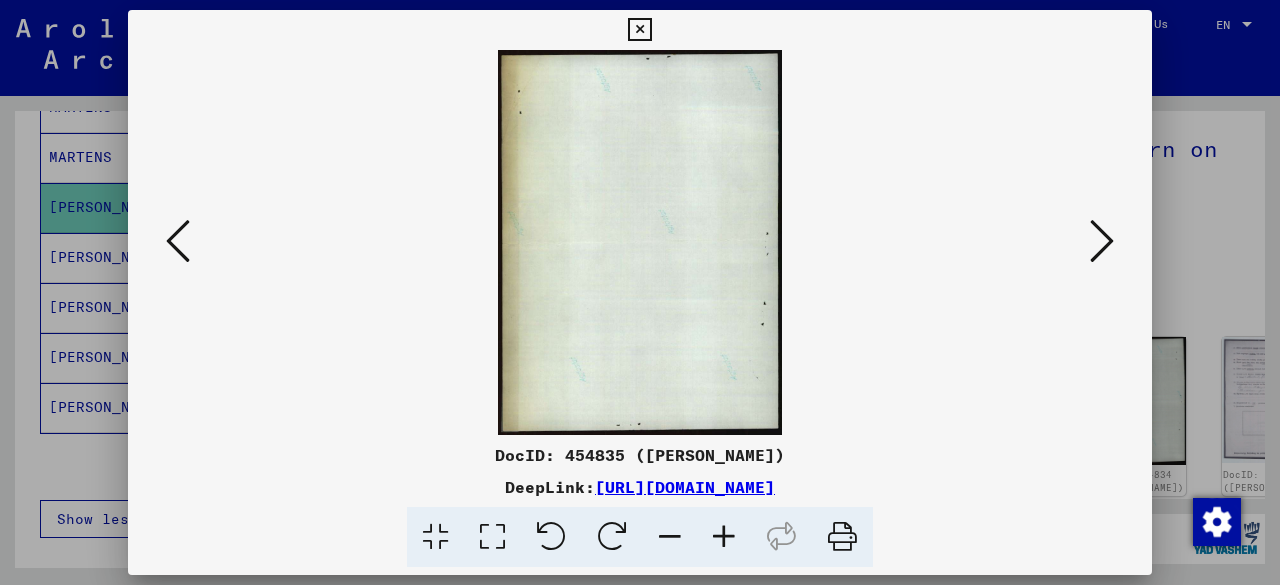 click at bounding box center [1102, 241] 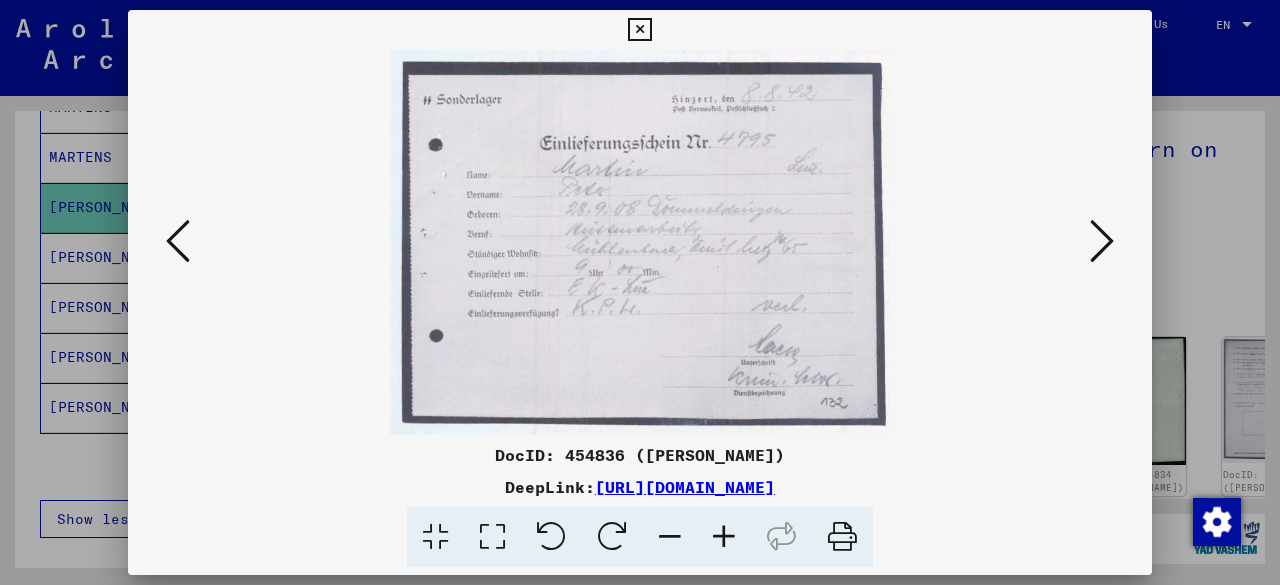 click at bounding box center (1102, 241) 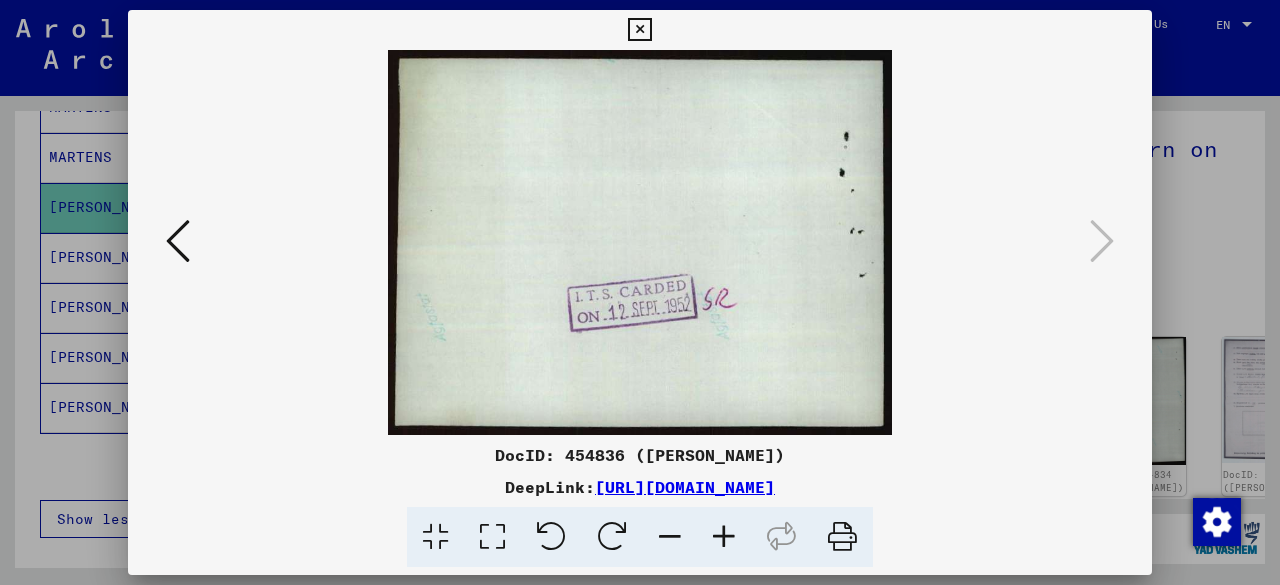 click at bounding box center (640, 292) 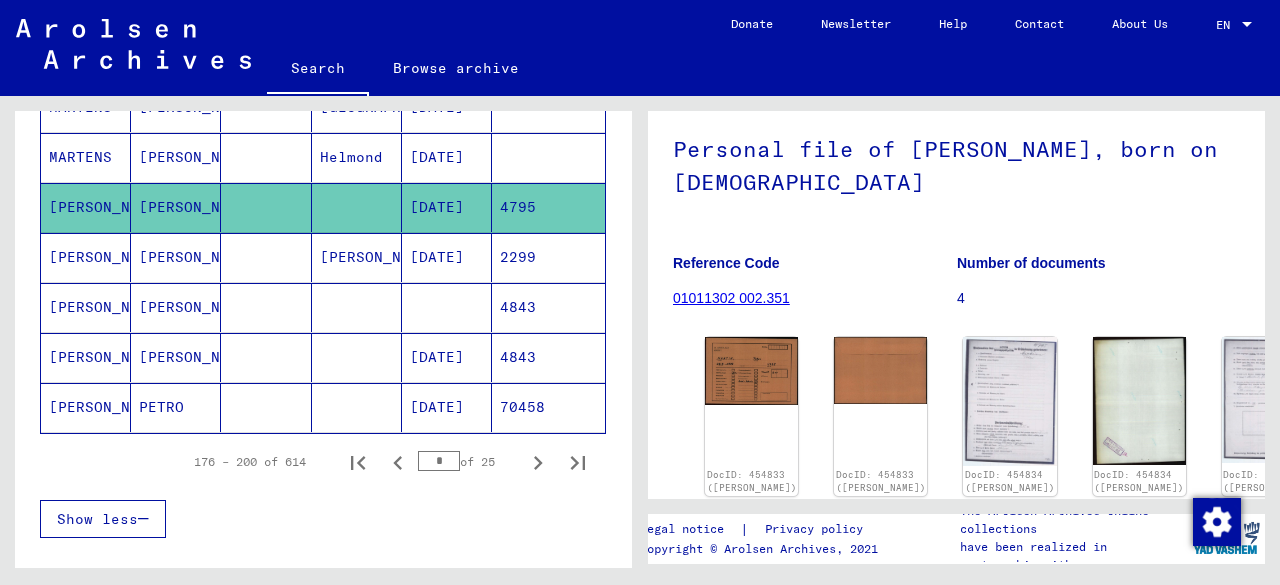 click on "[PERSON_NAME]/DOMMELDINGEN" at bounding box center (357, 307) 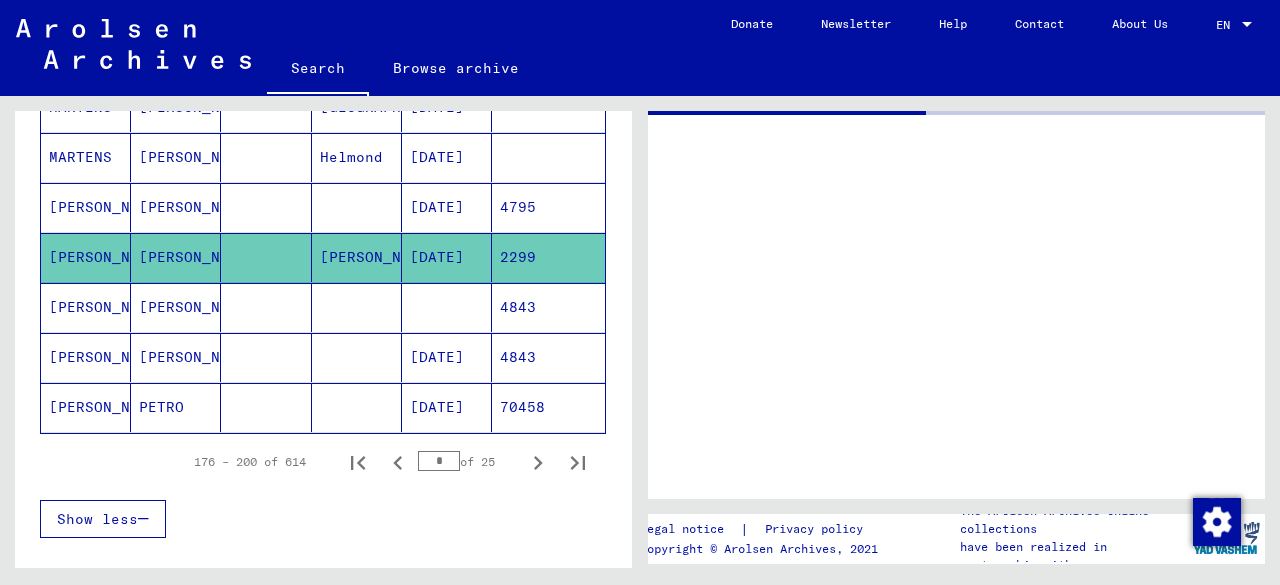 scroll, scrollTop: 0, scrollLeft: 0, axis: both 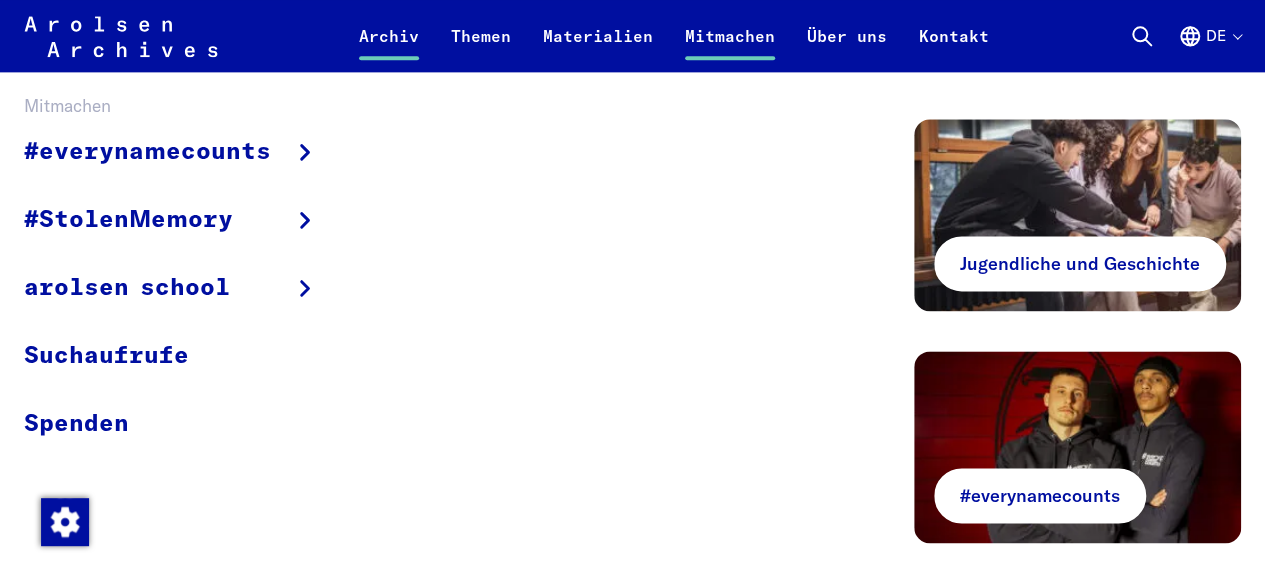 click on "Mitmachen" at bounding box center [730, 48] 